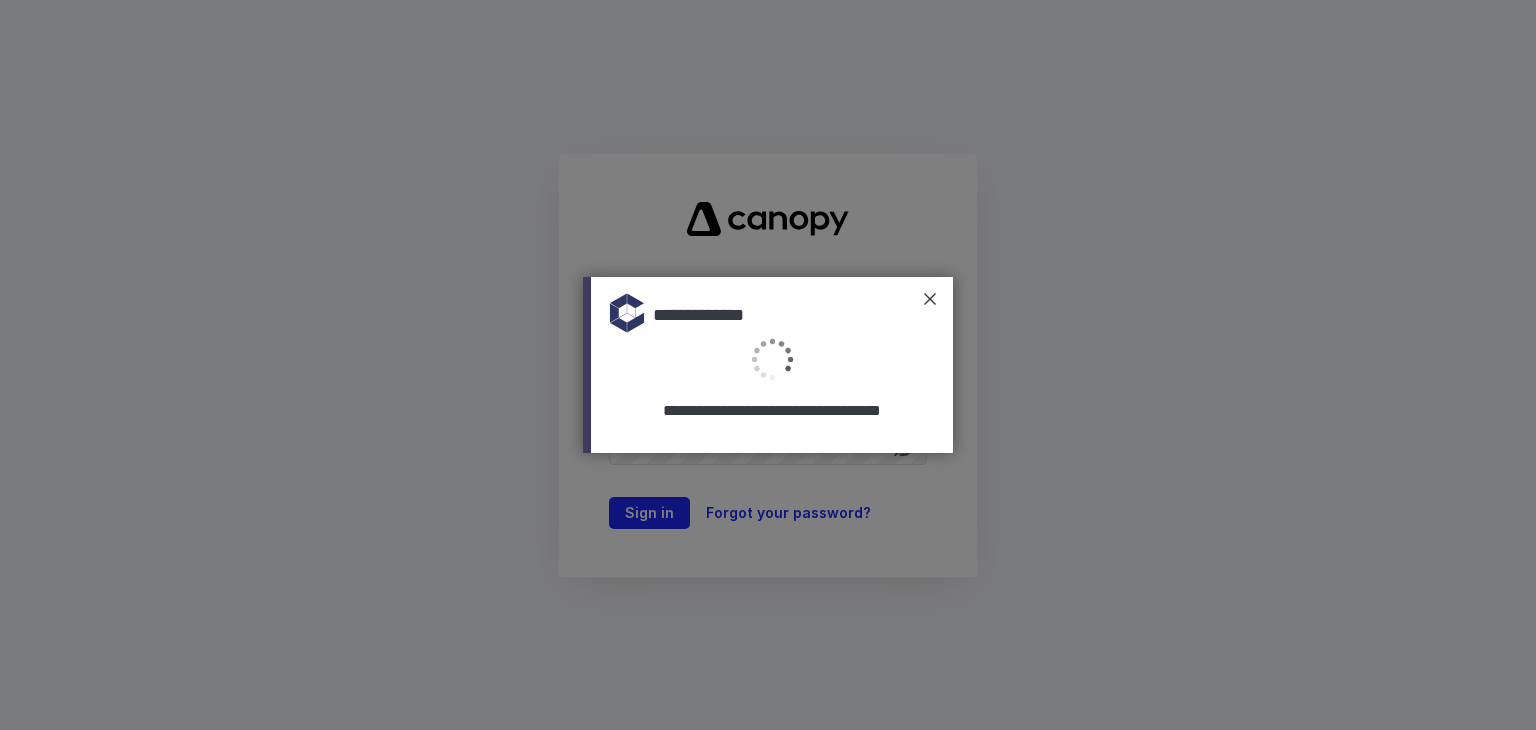 type on "**********" 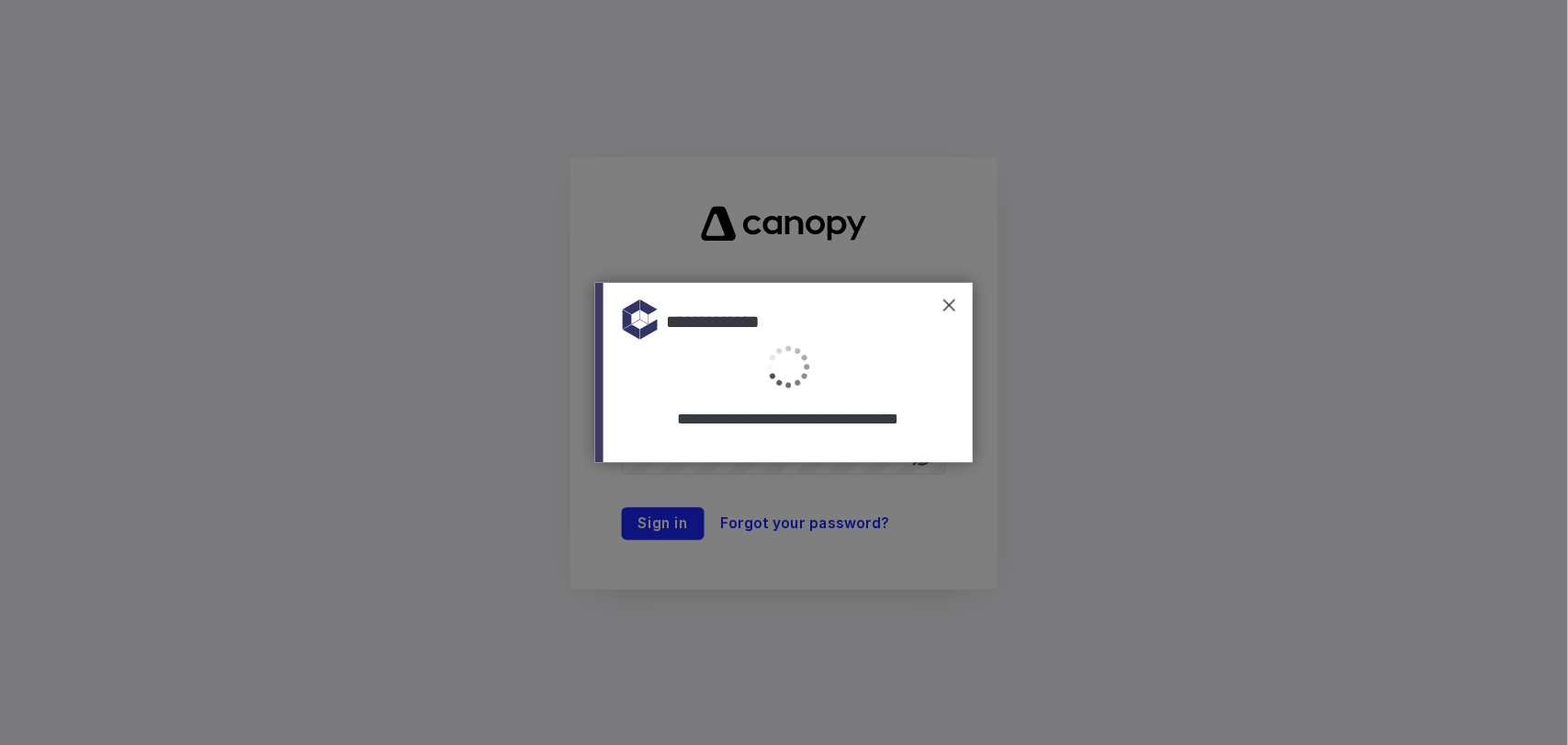 scroll, scrollTop: 0, scrollLeft: 0, axis: both 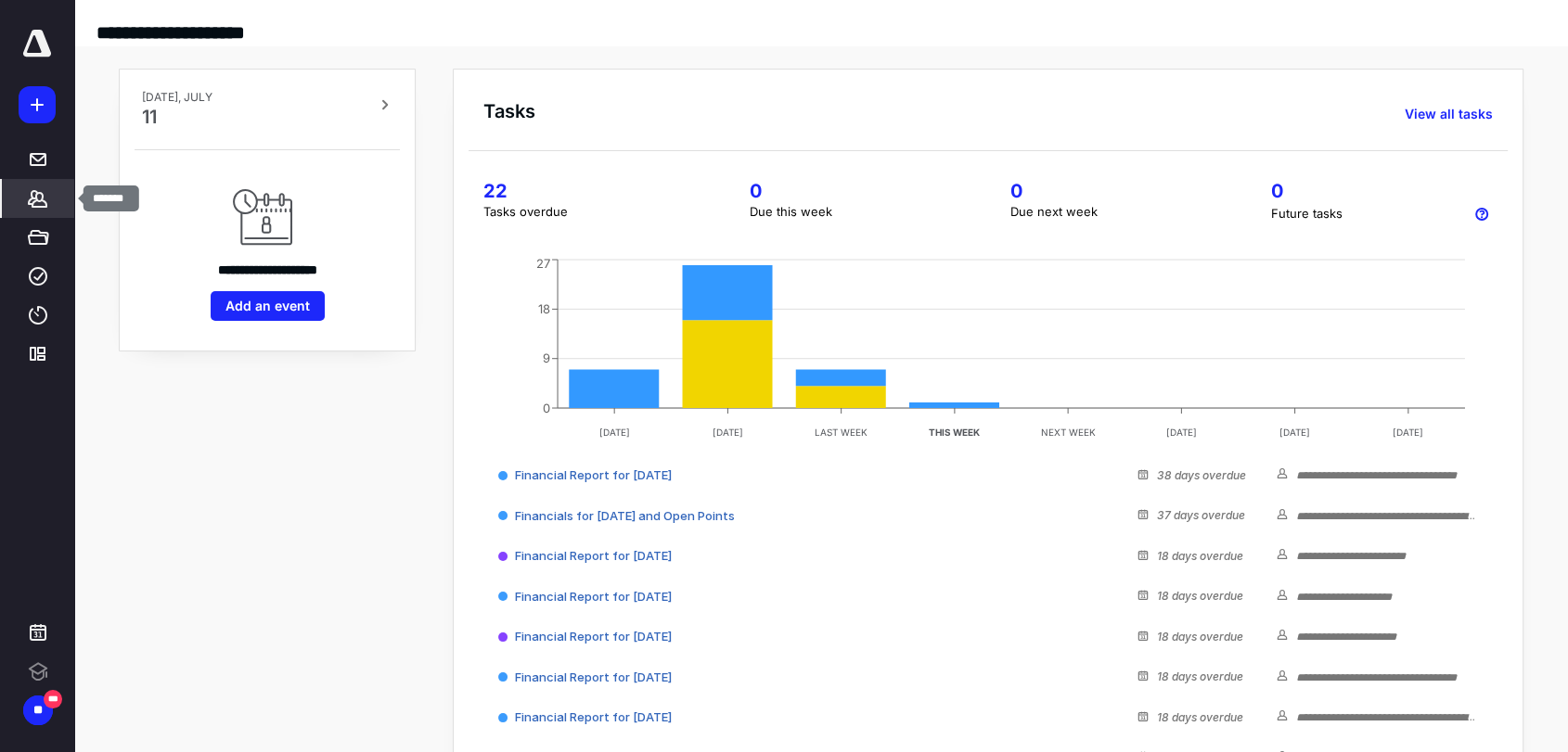 click on "*******" at bounding box center [38, 198] 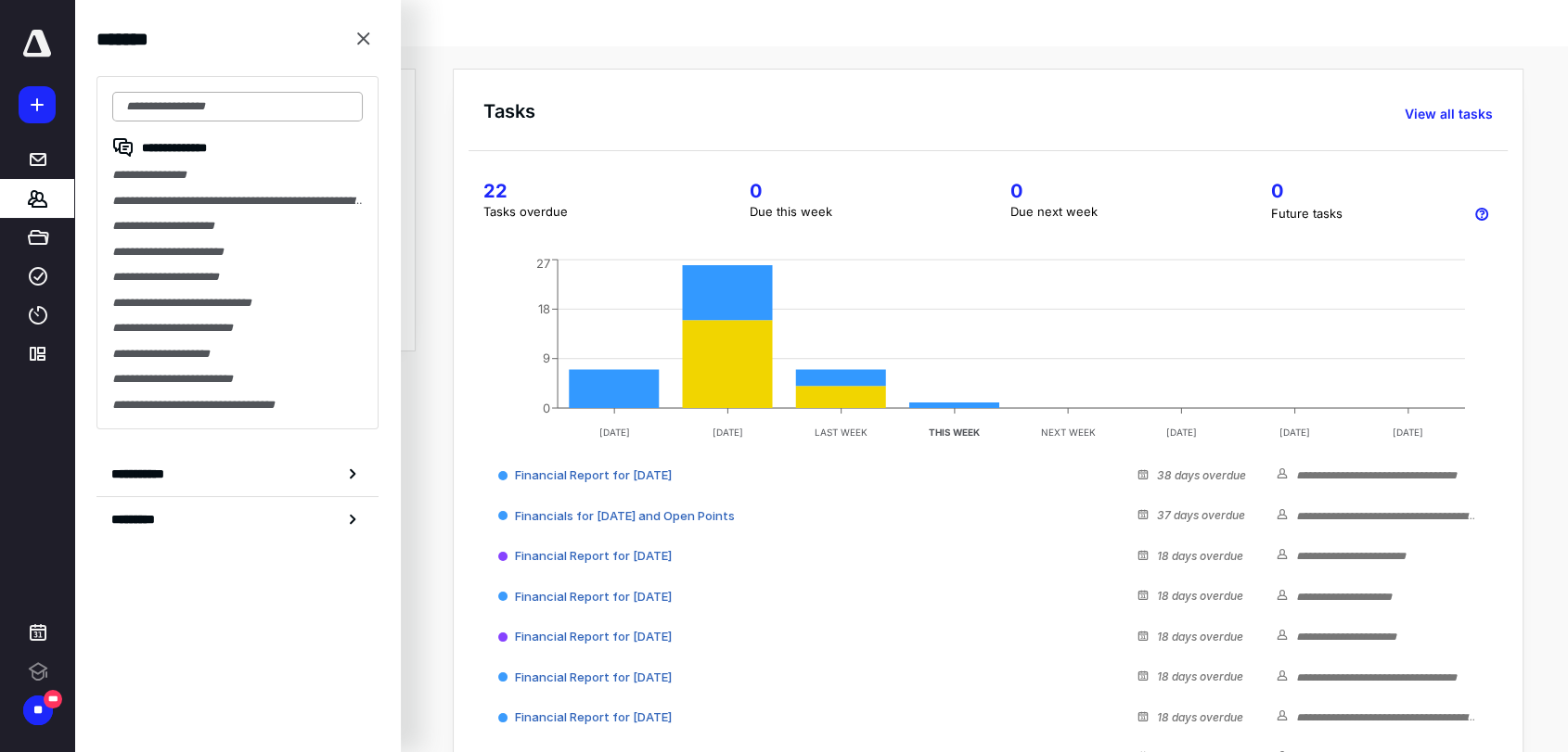 click at bounding box center [238, 107] 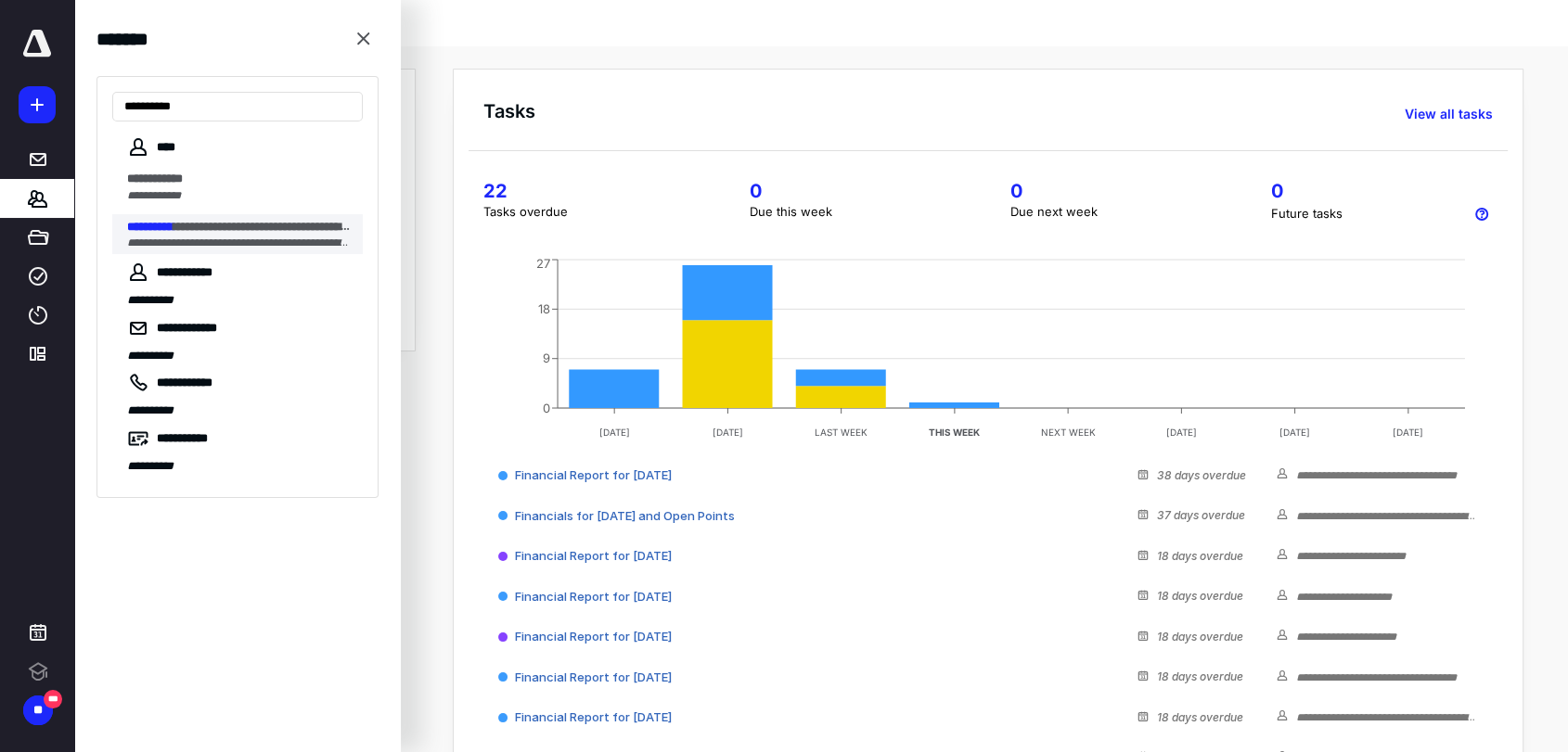 type on "**********" 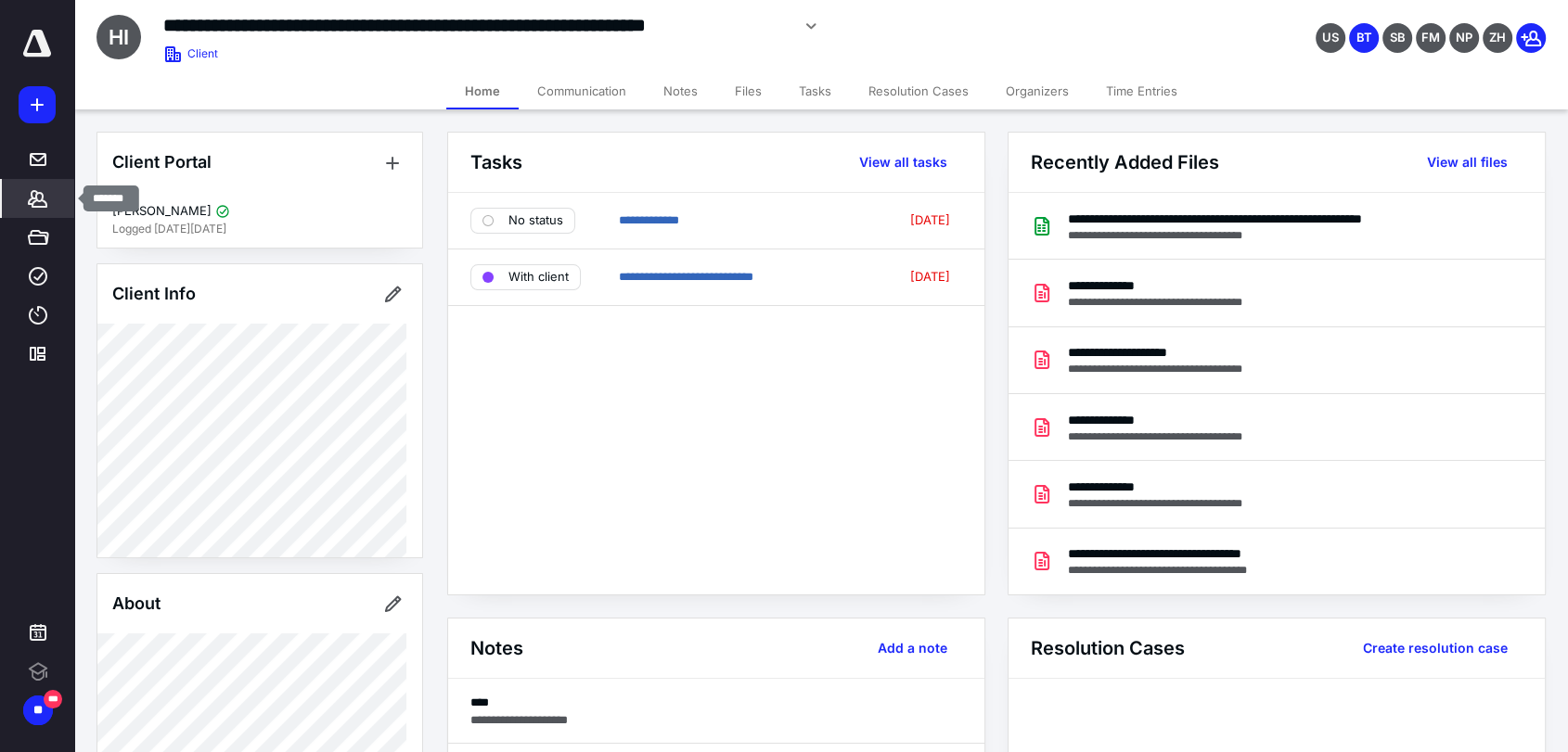 click 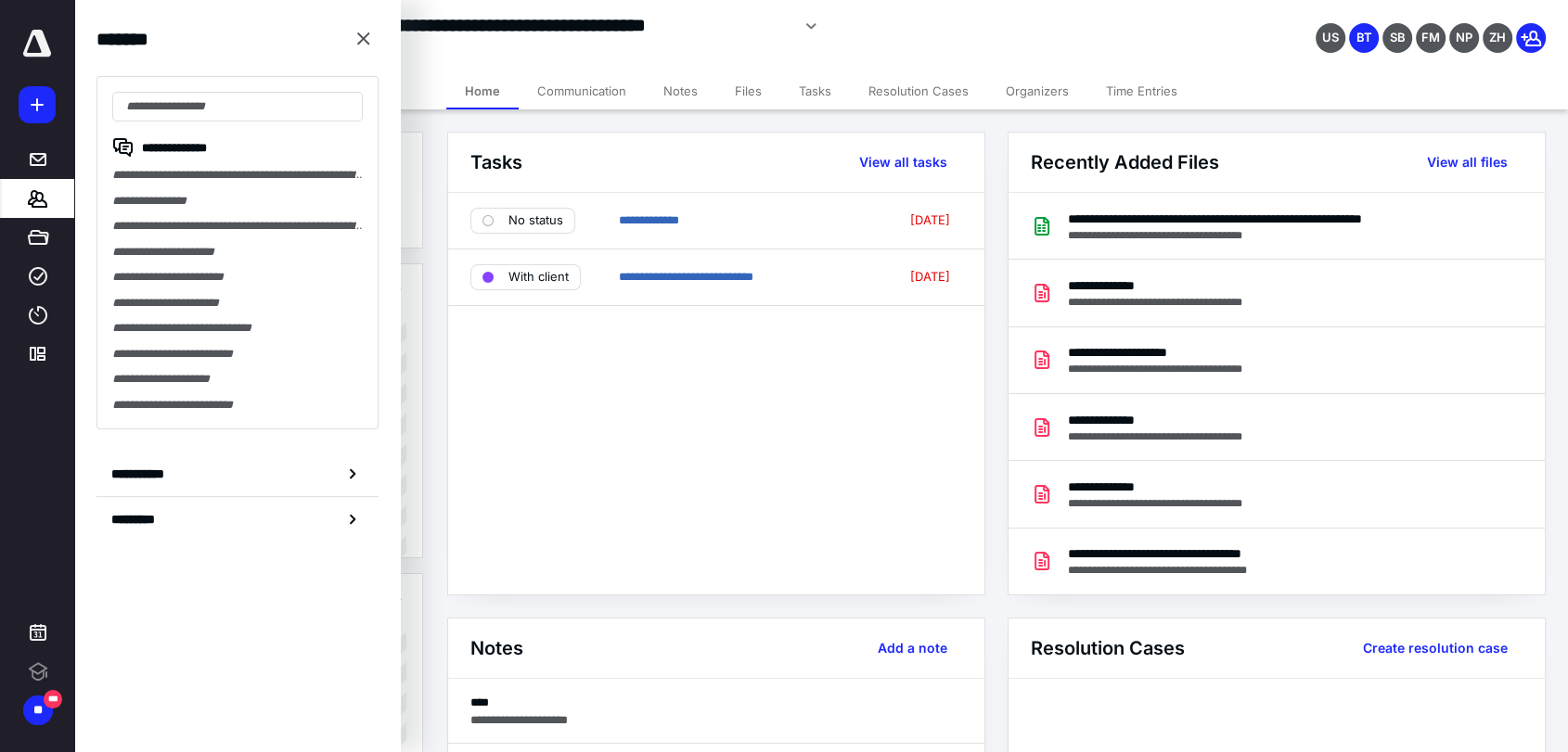 click on "**********" at bounding box center [716, 393] 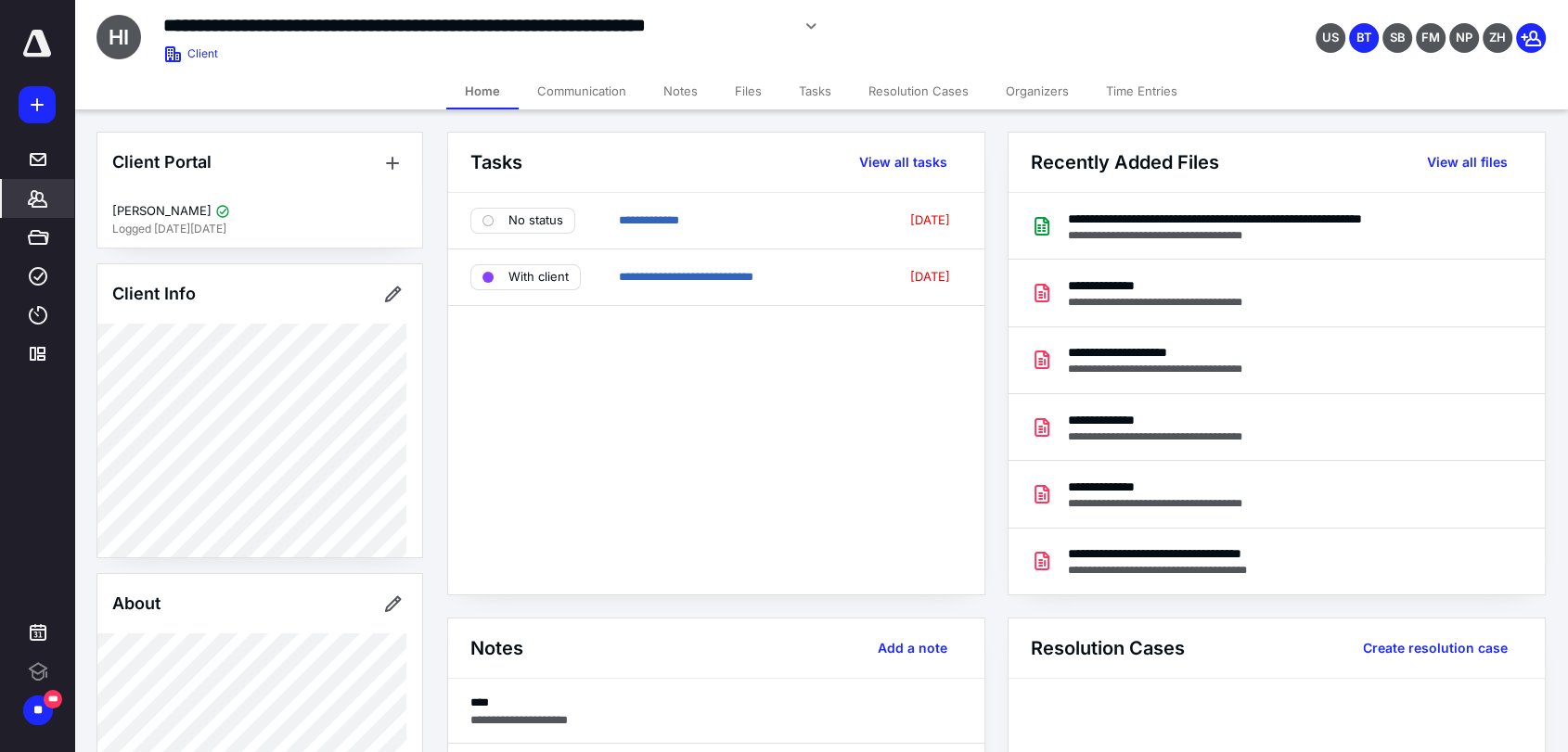 click on "Files" at bounding box center [748, 91] 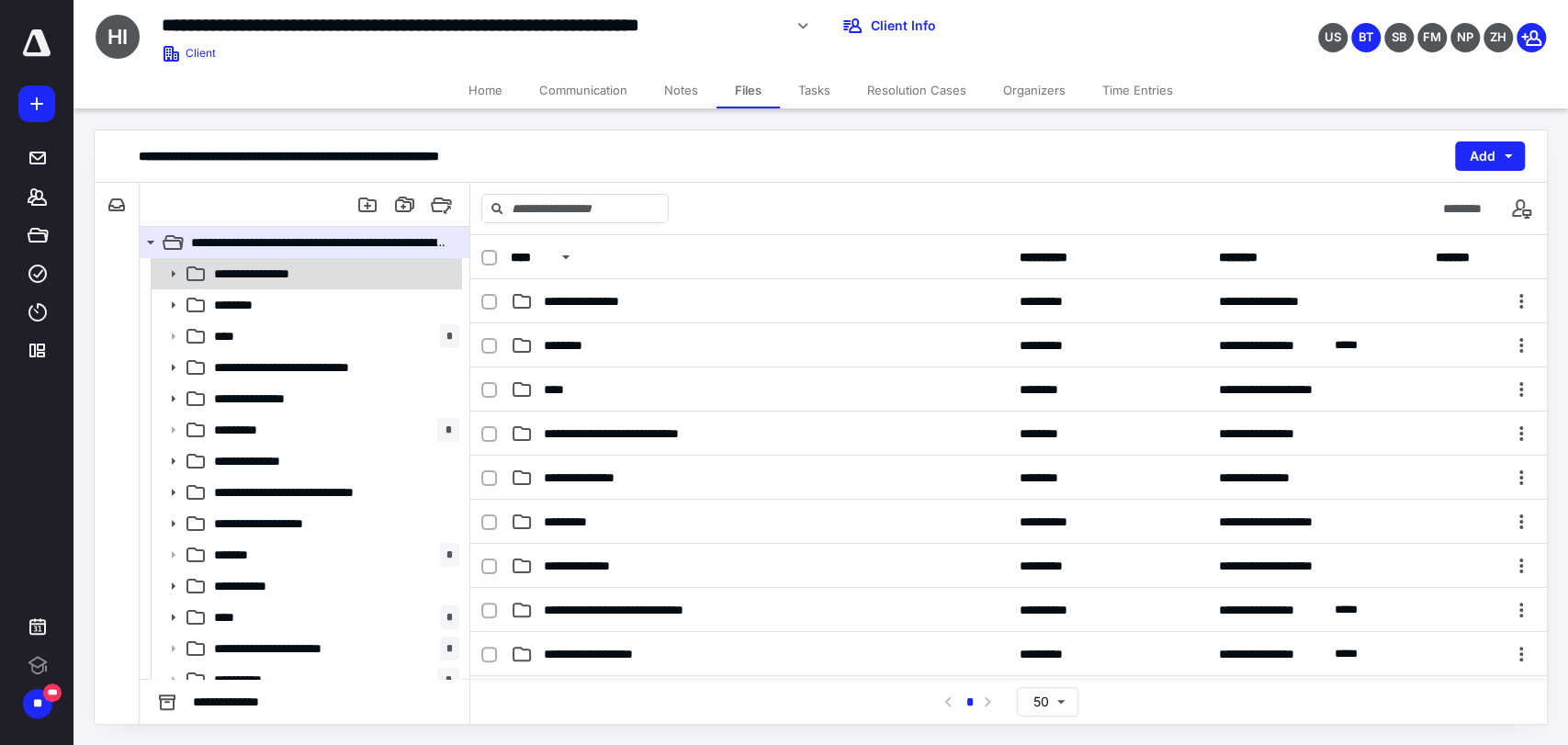 click 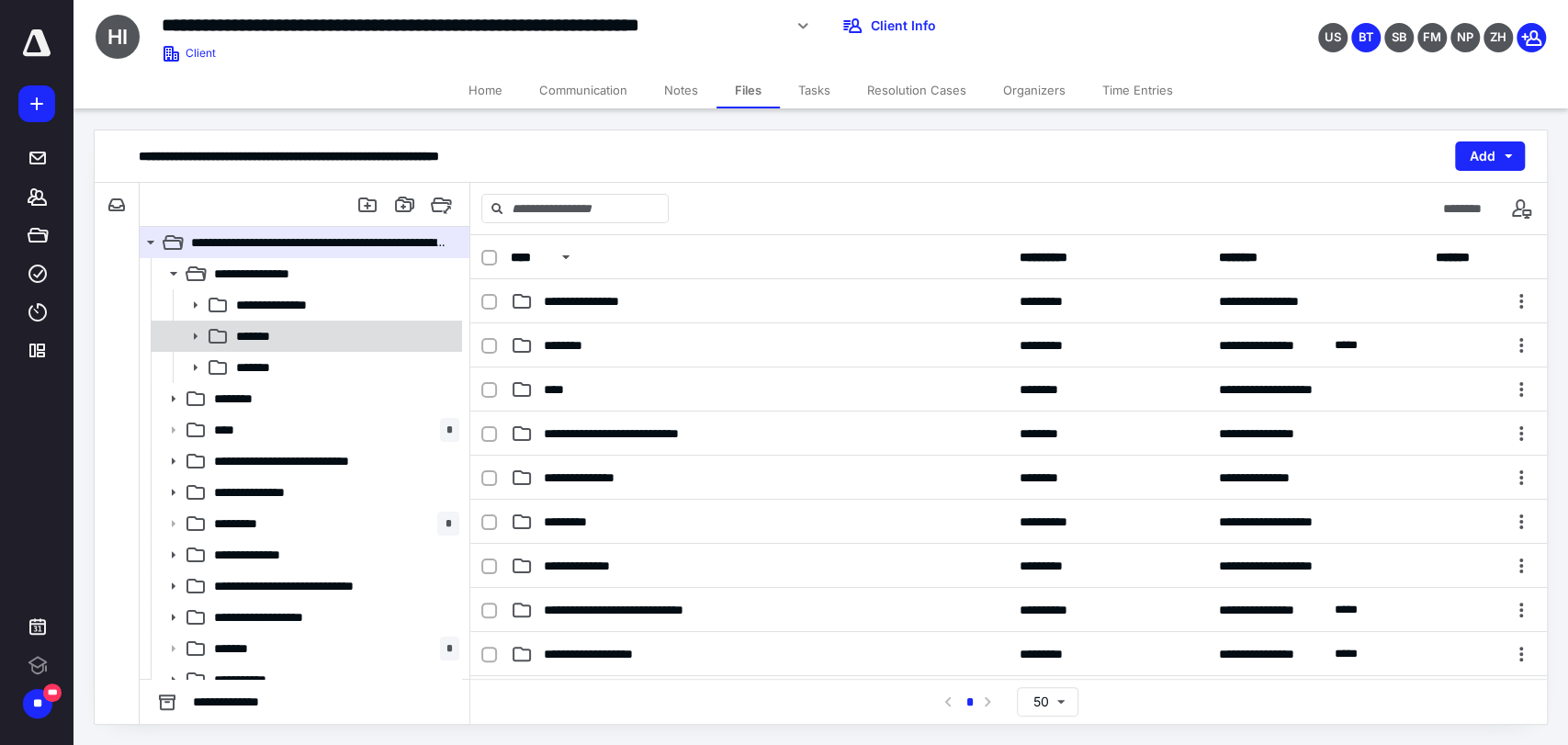click 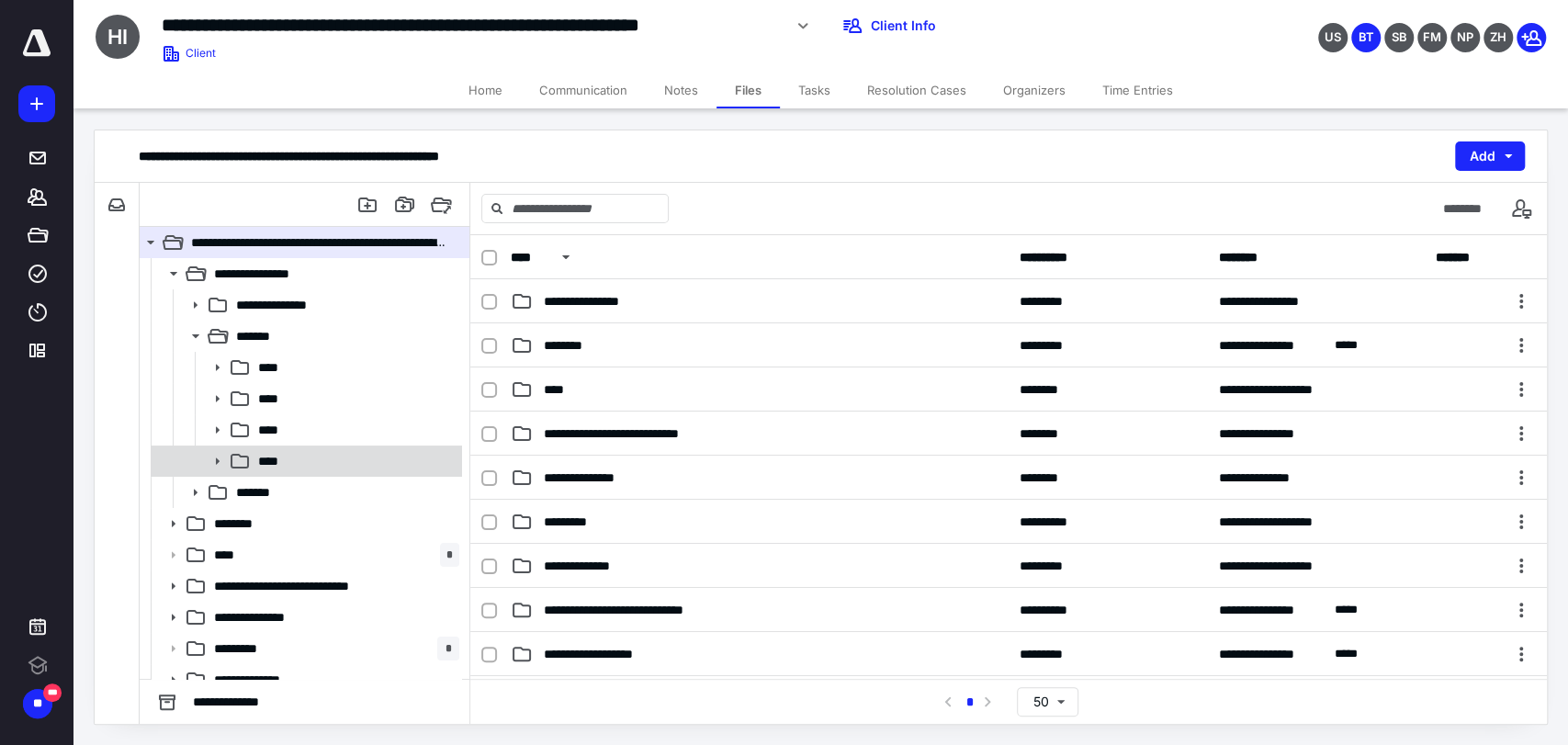 click 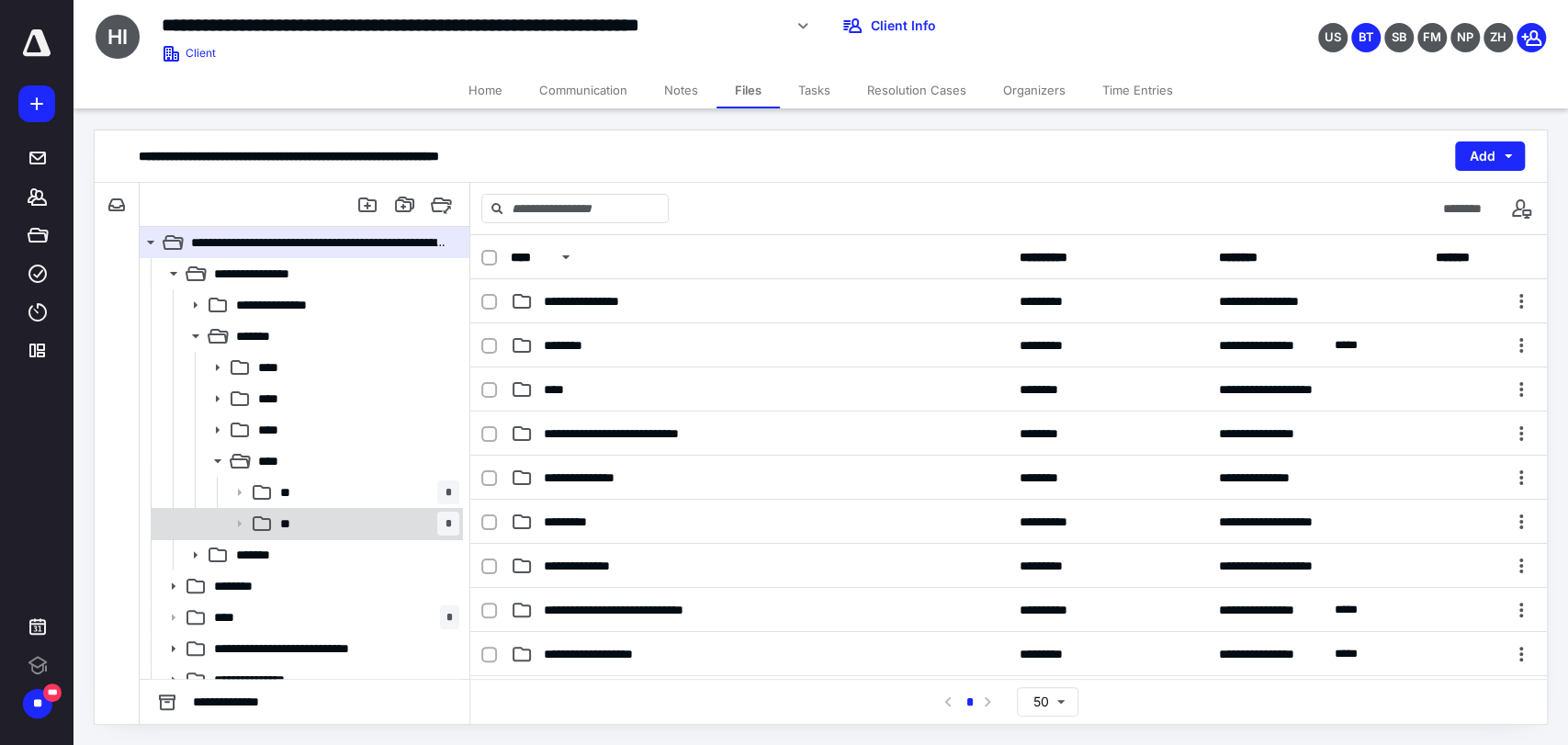 click 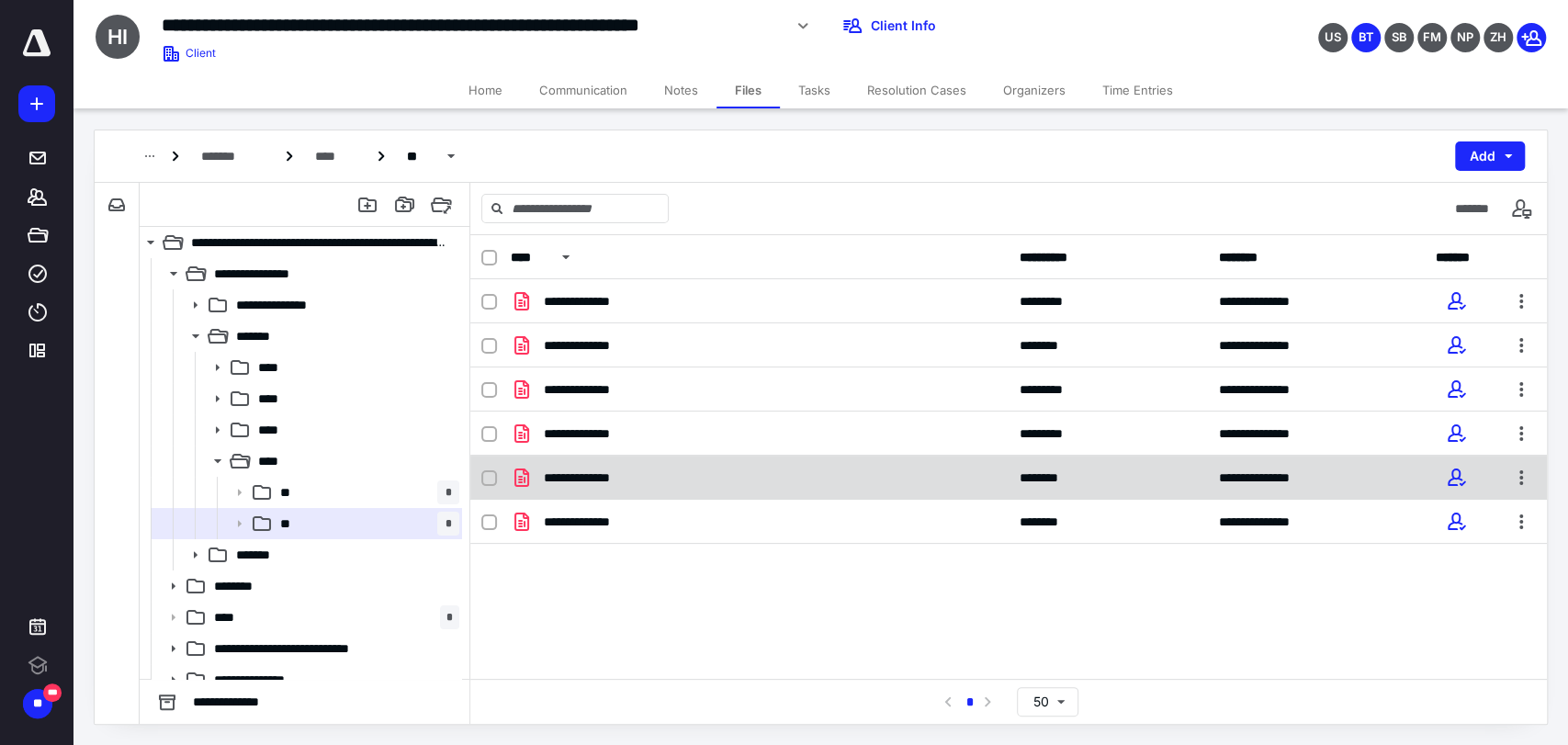 click at bounding box center (489, 479) 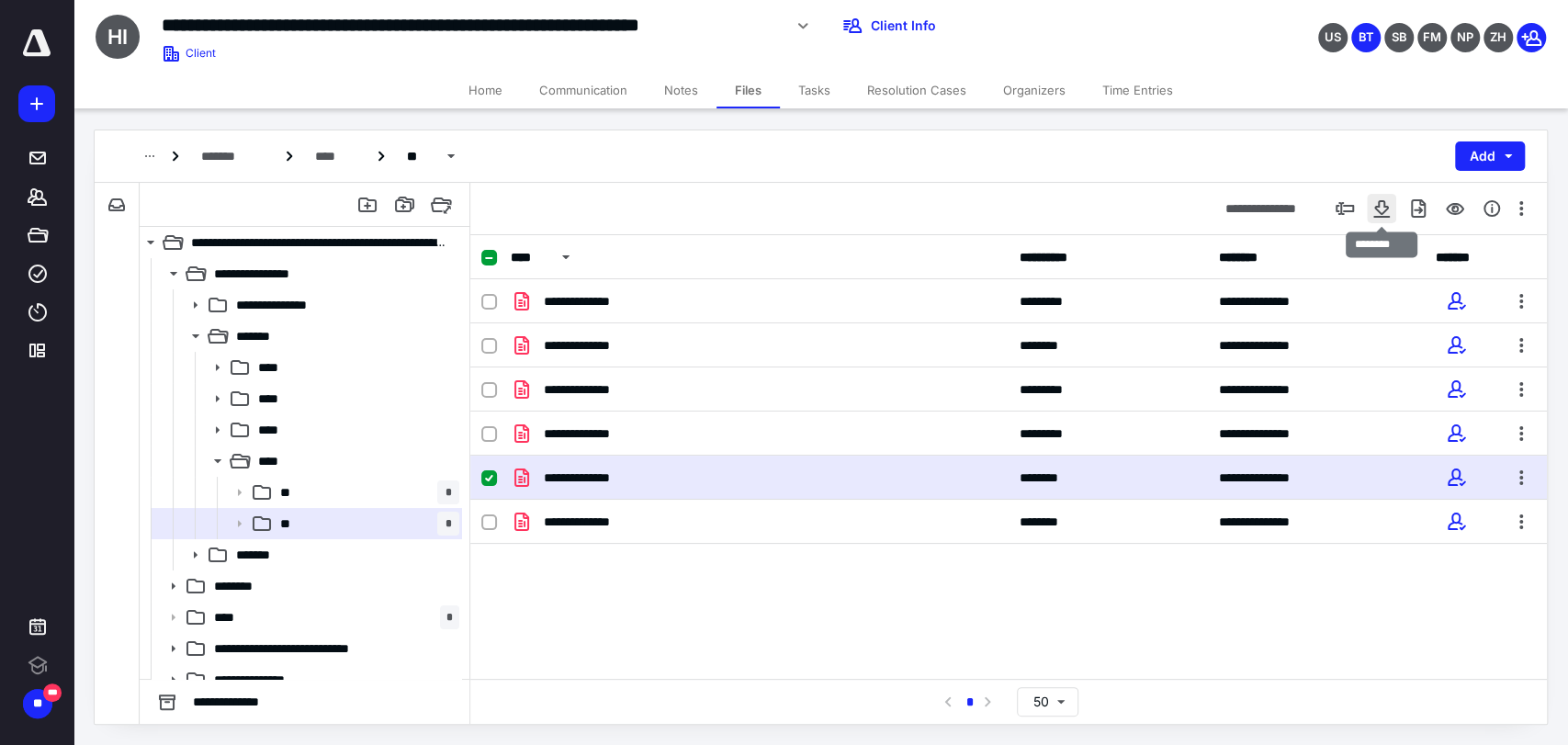 click at bounding box center [1382, 209] 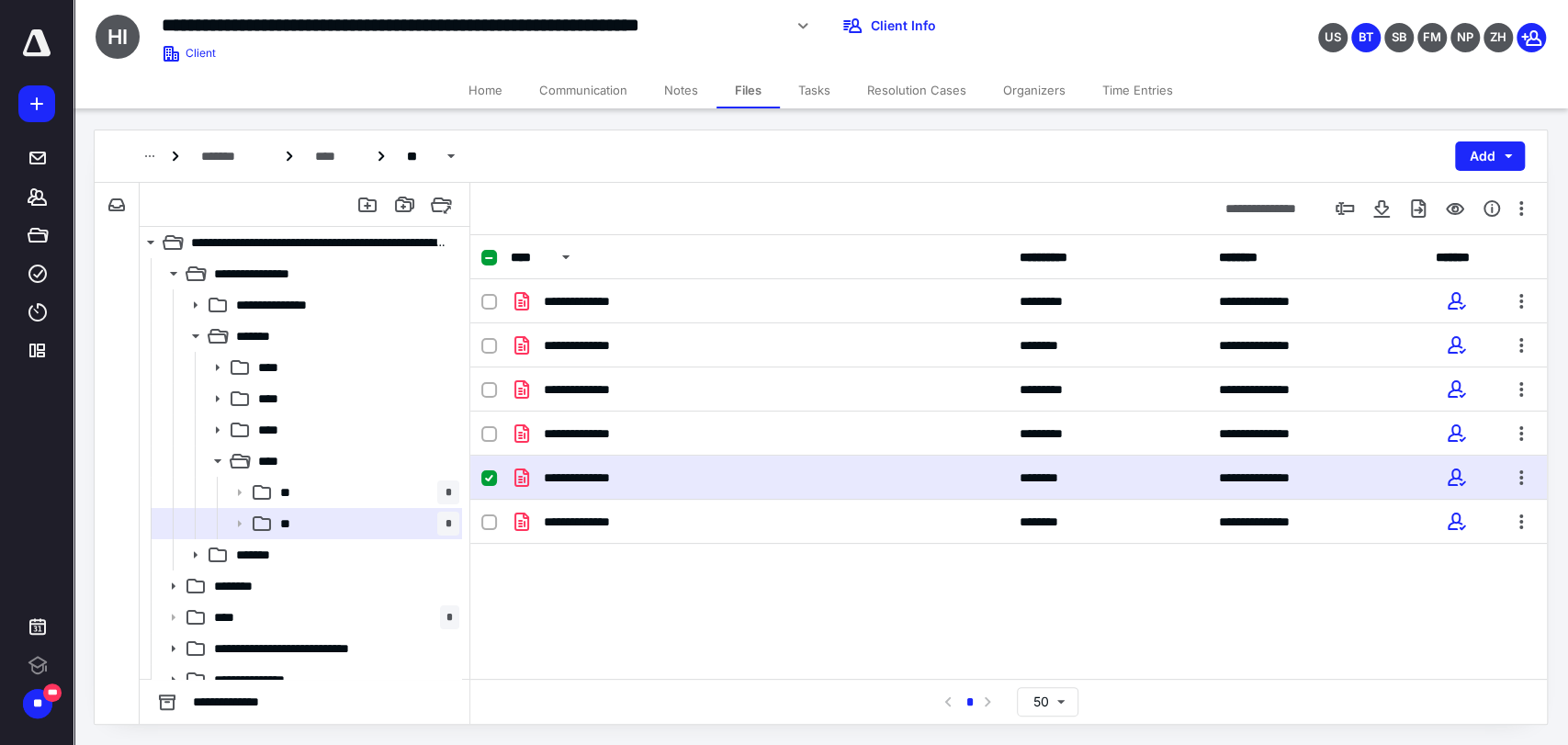 click 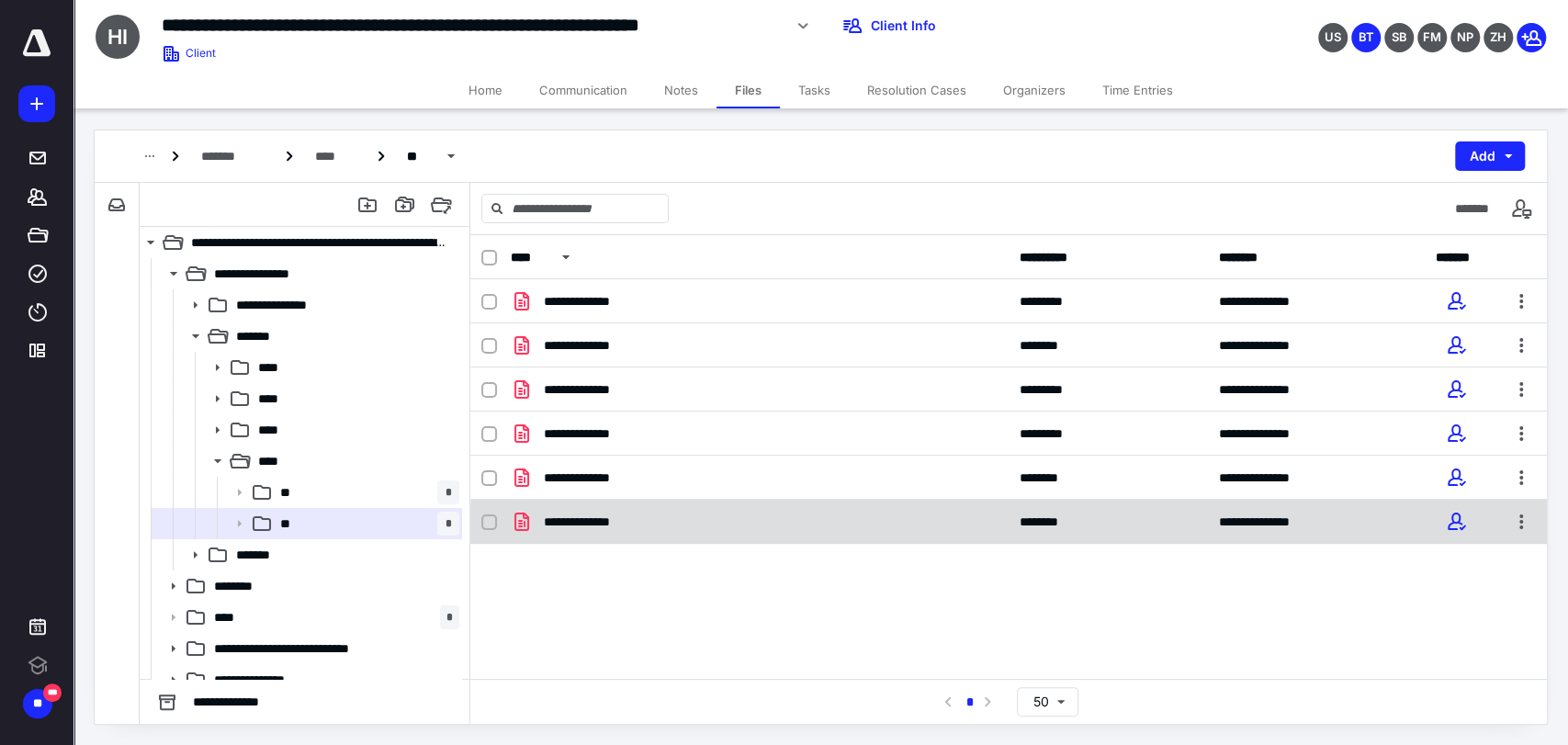 click 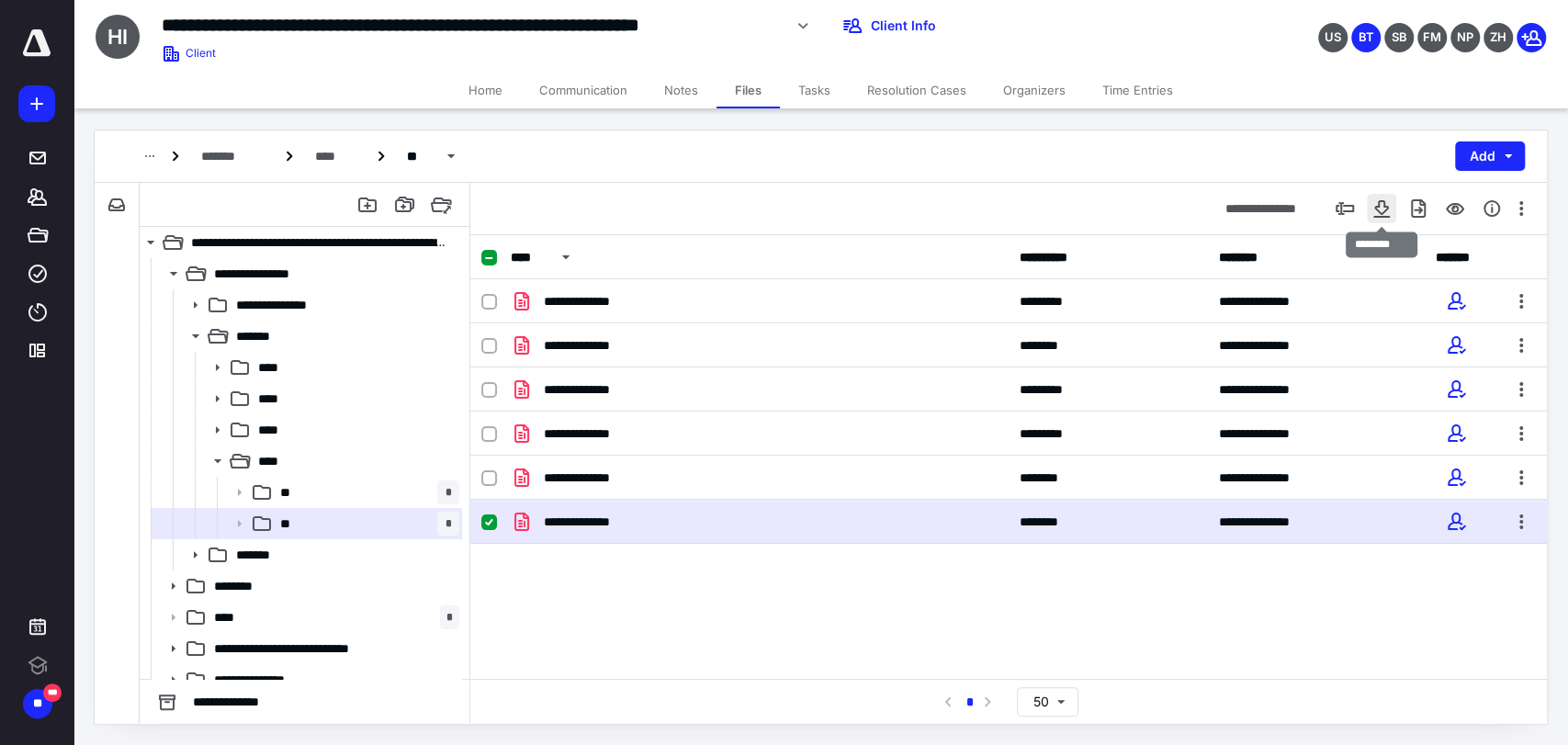 click at bounding box center (1382, 209) 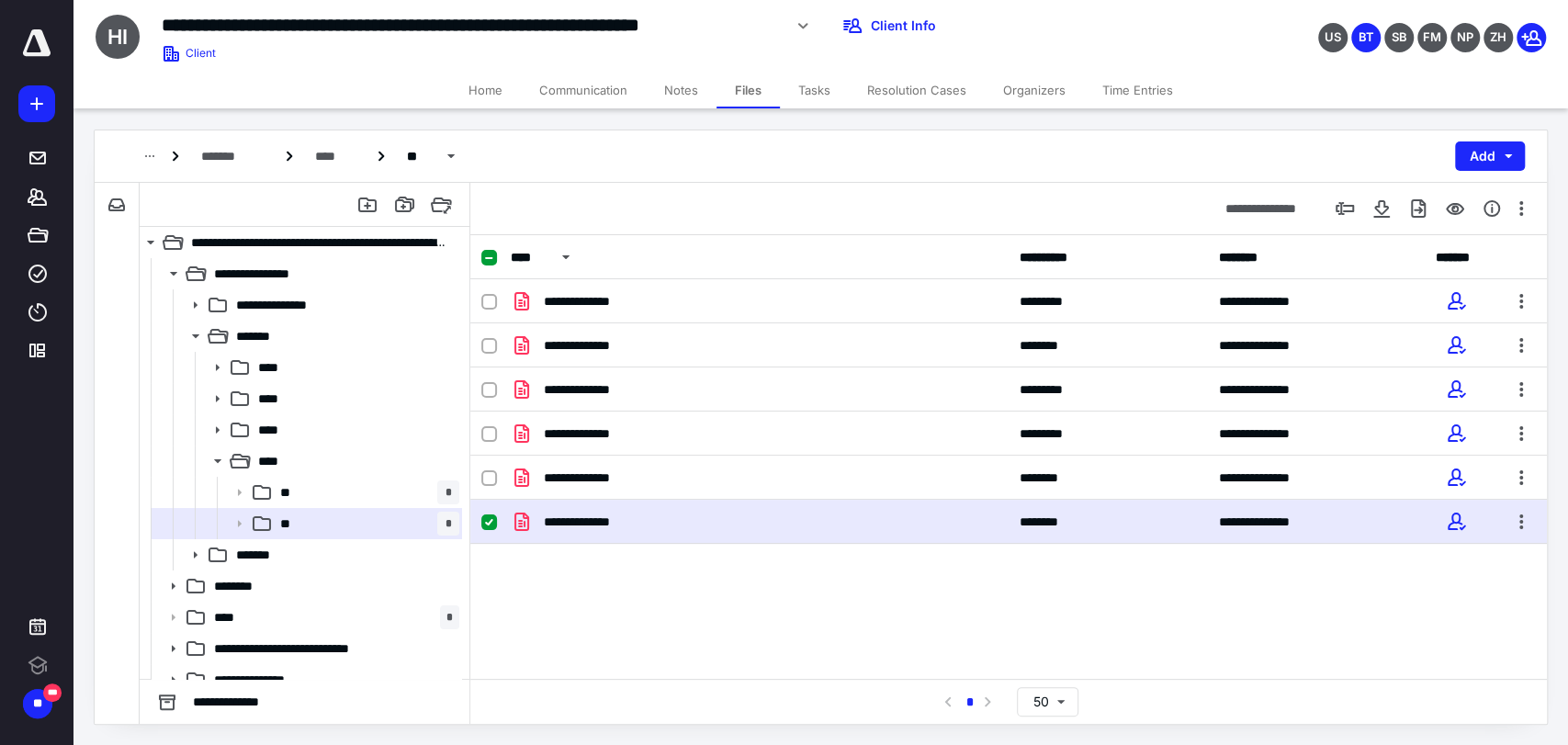 type 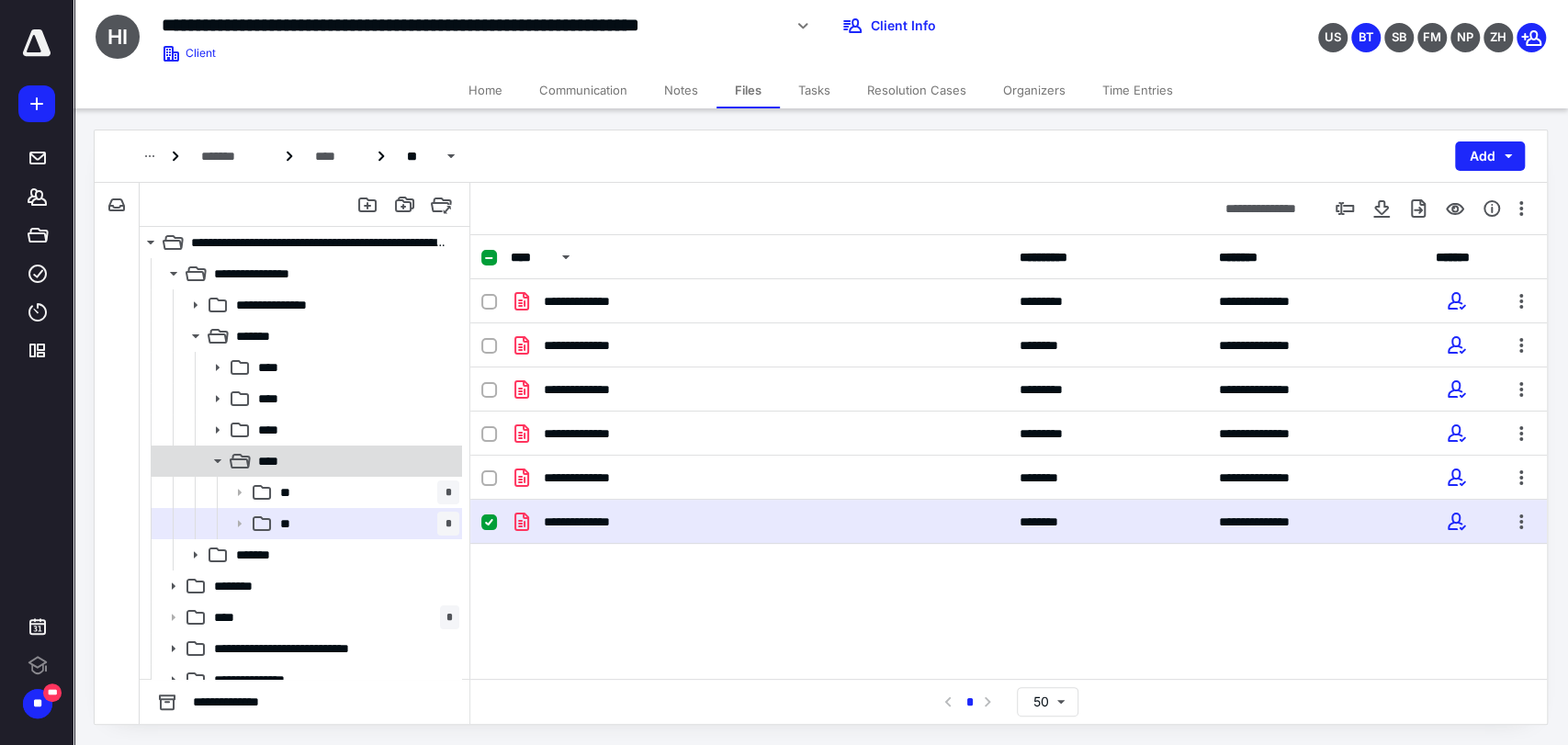 click 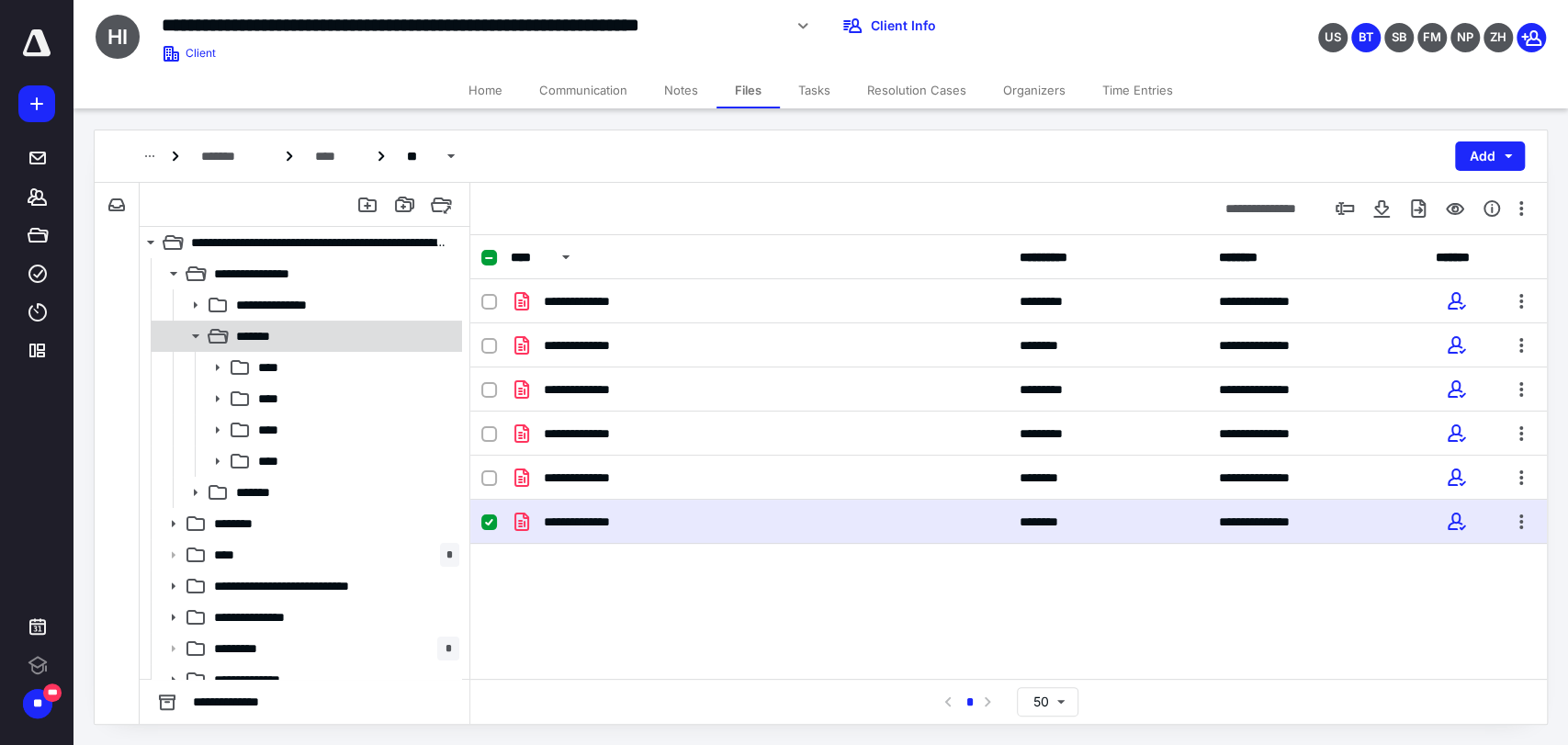 click 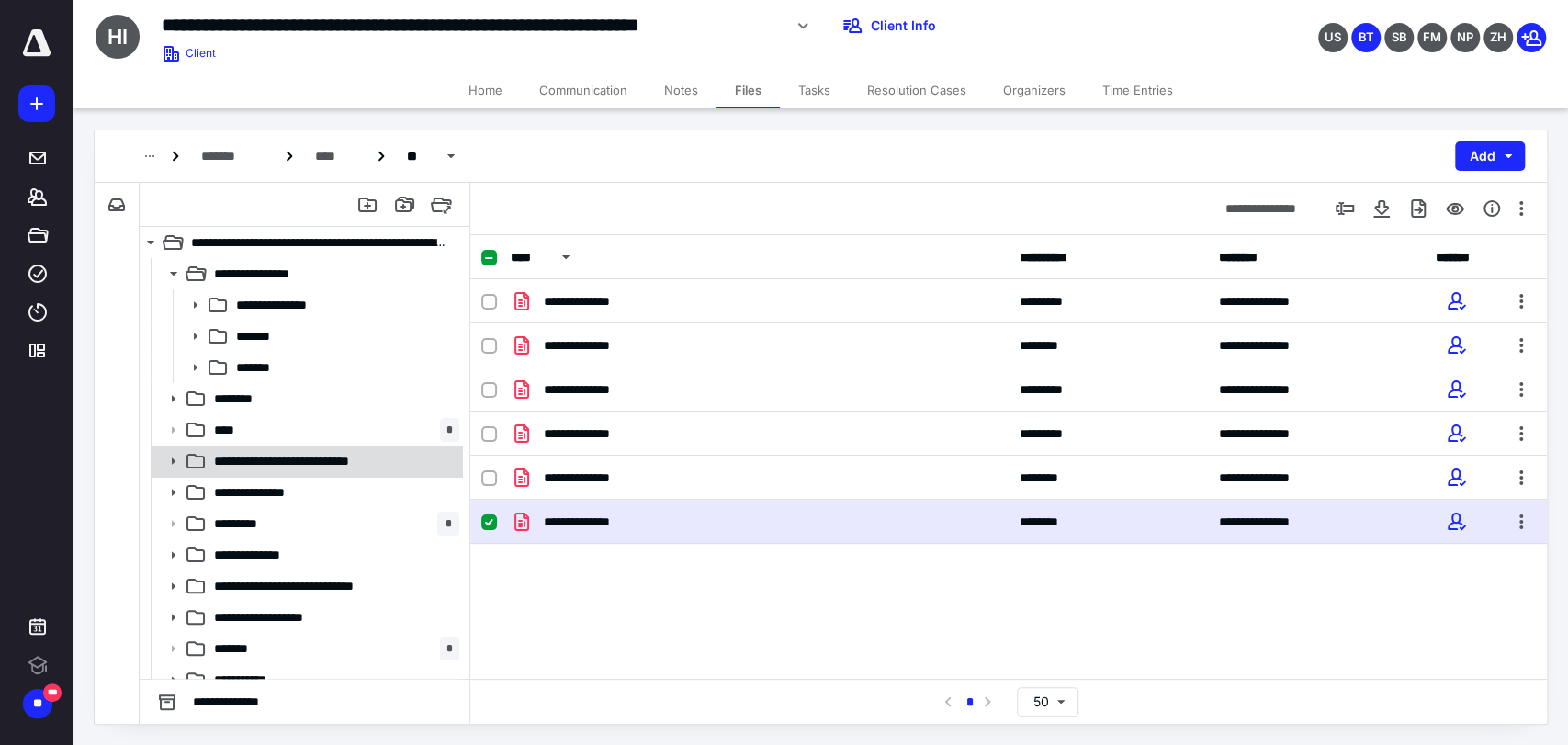 click 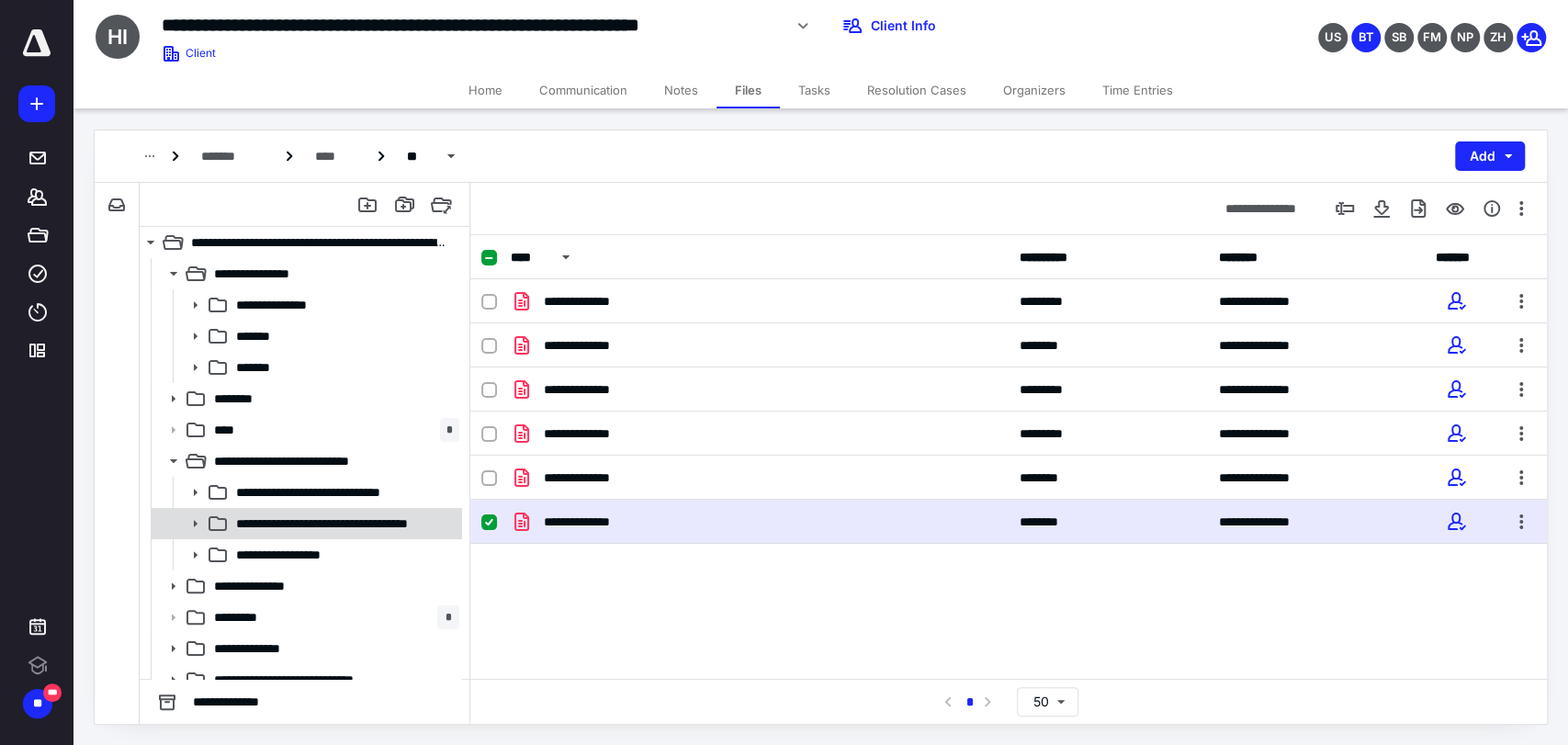 click 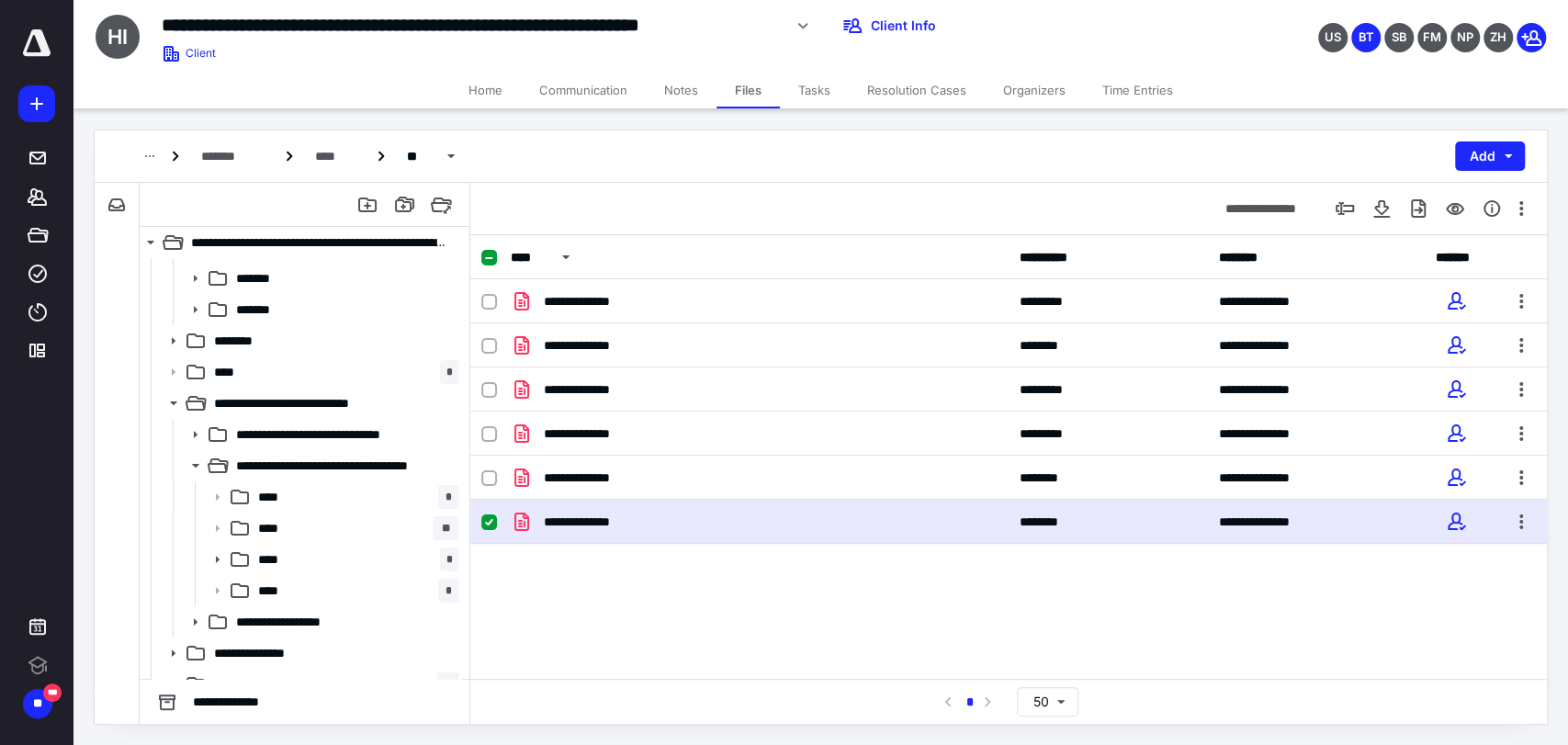 scroll, scrollTop: 59, scrollLeft: 0, axis: vertical 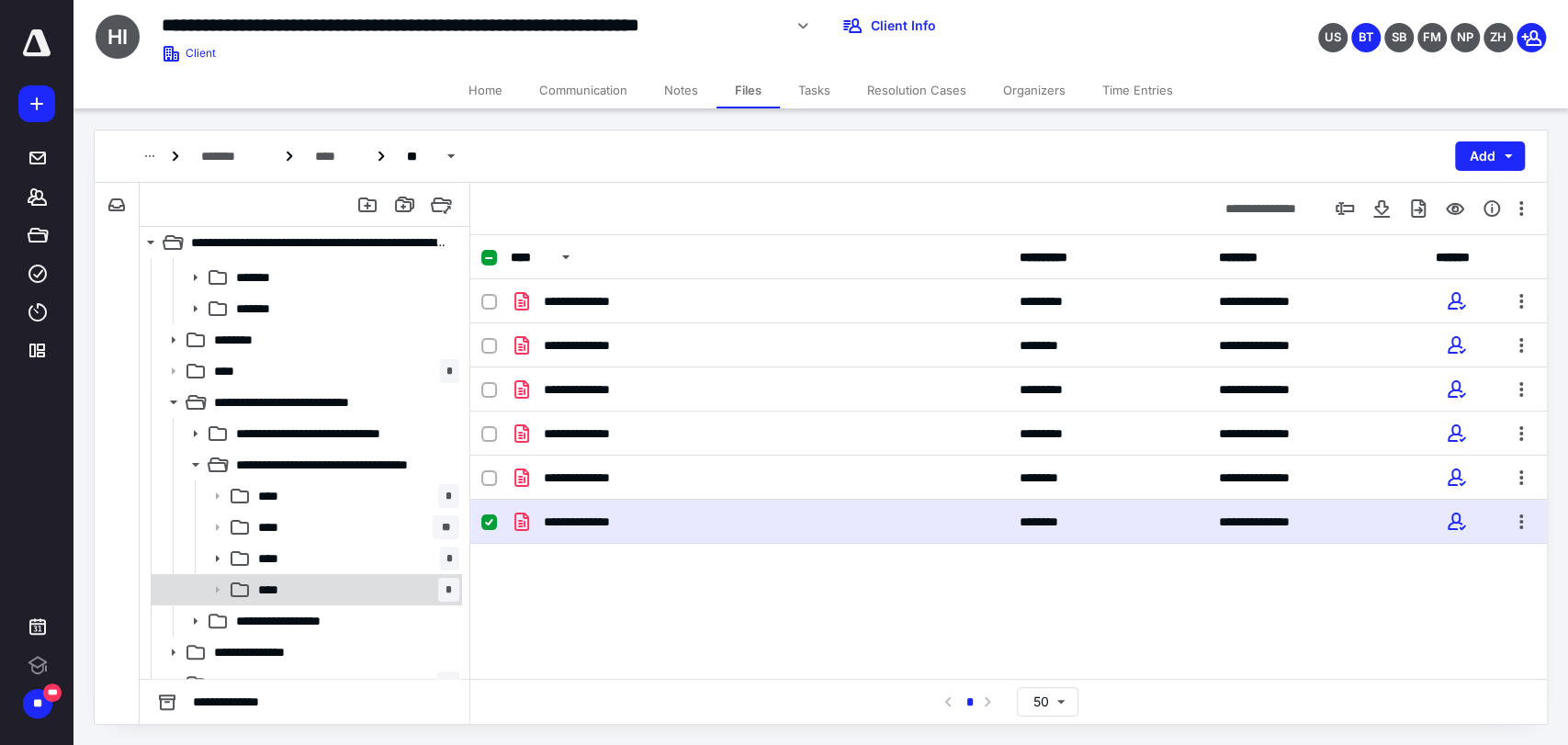 click 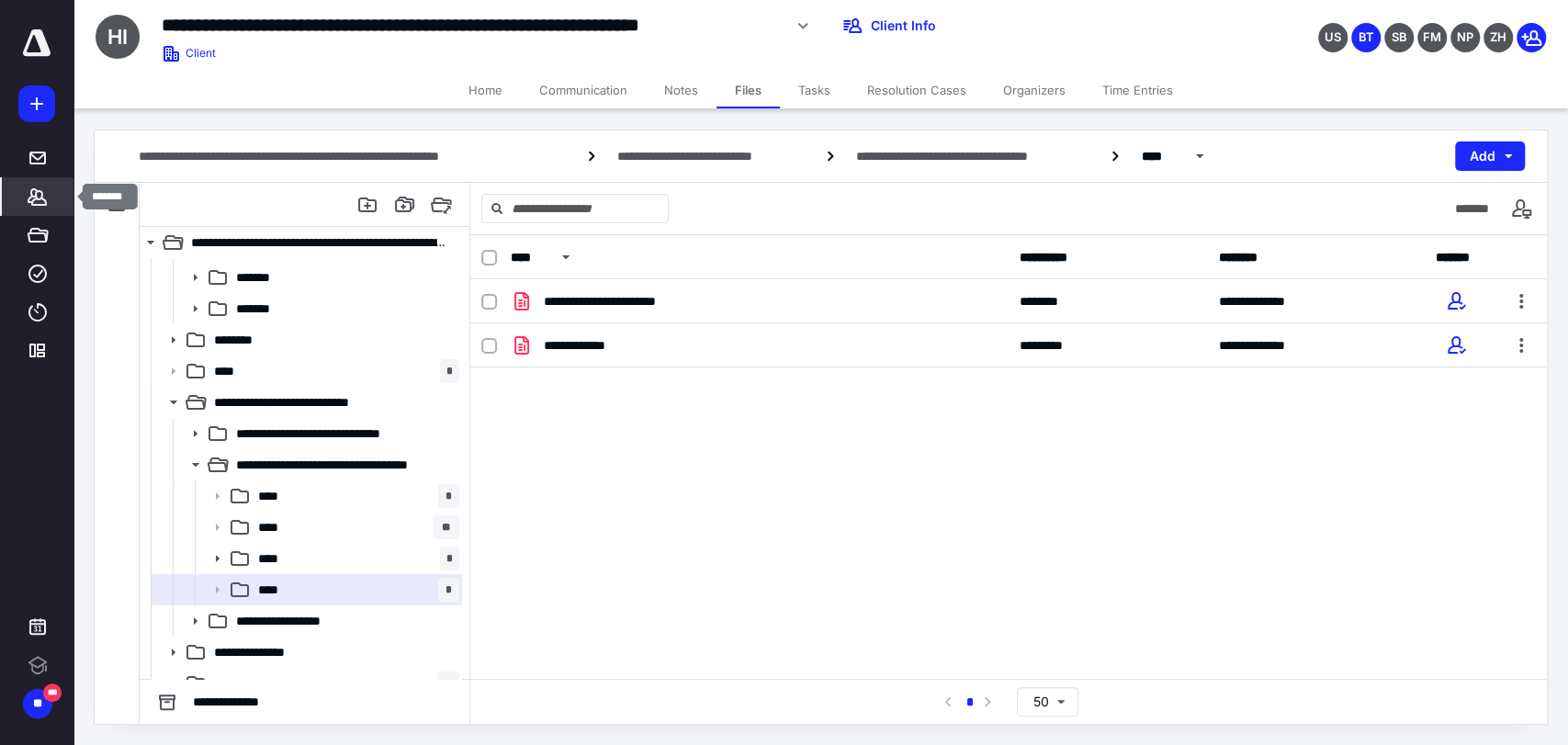 click 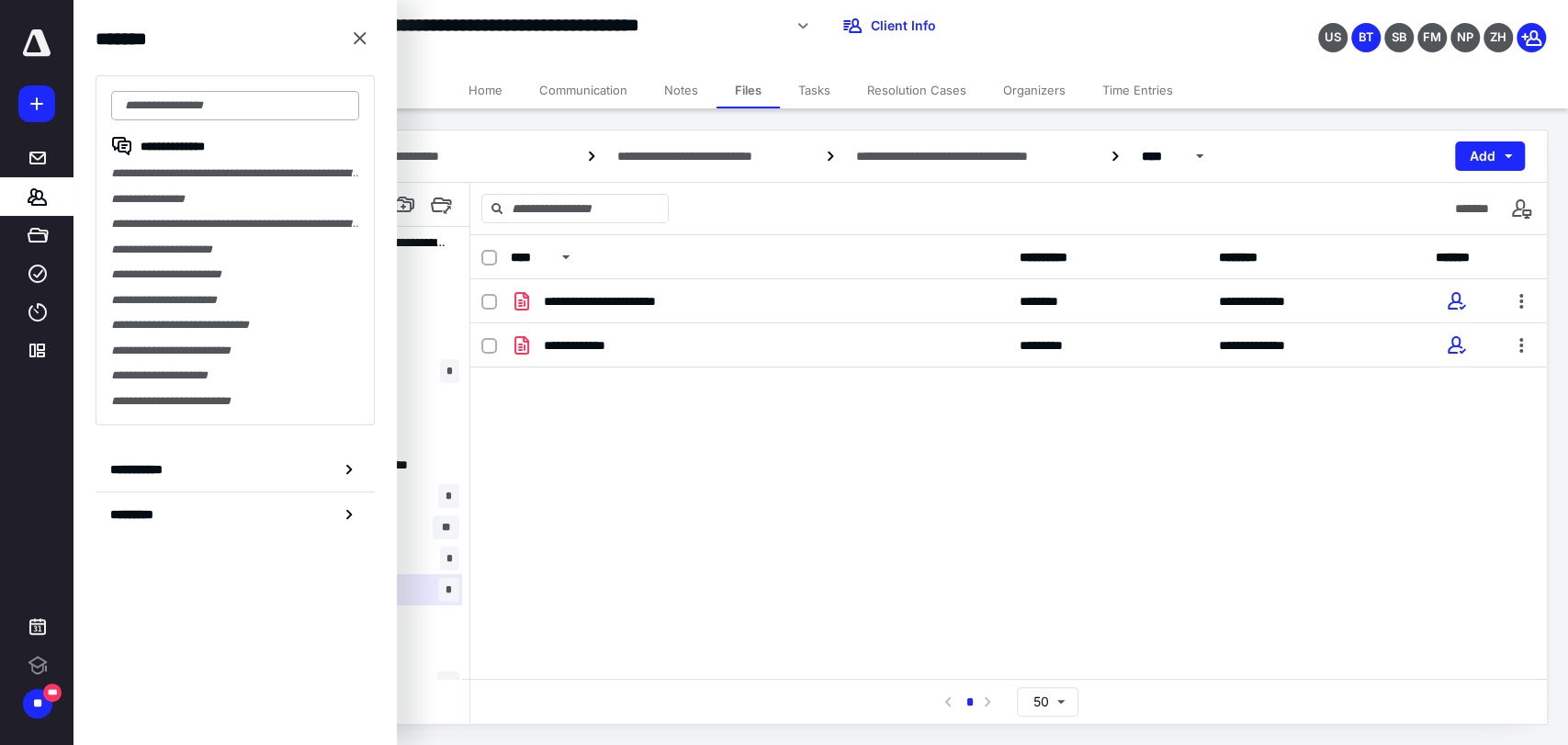 click at bounding box center (235, 106) 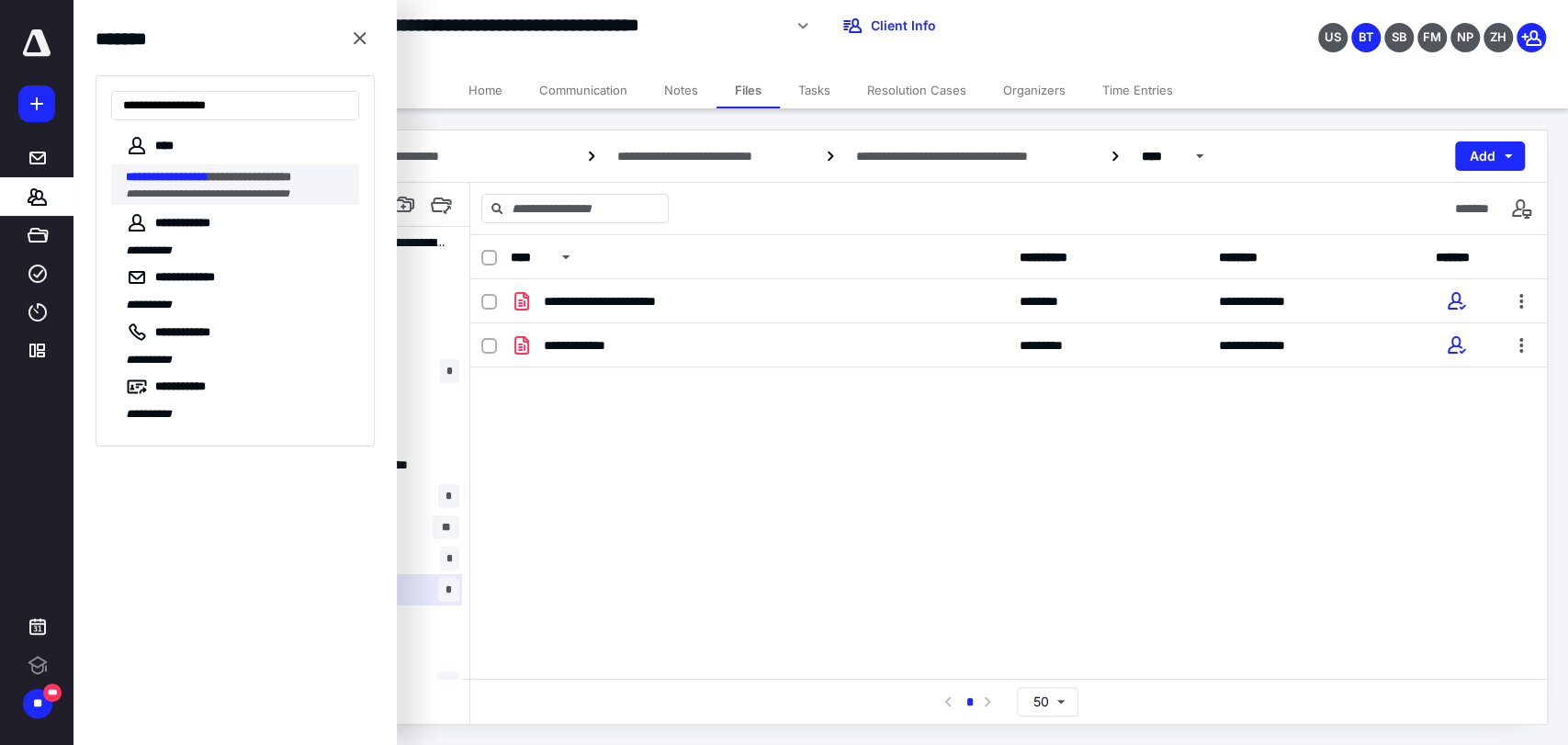 type on "**********" 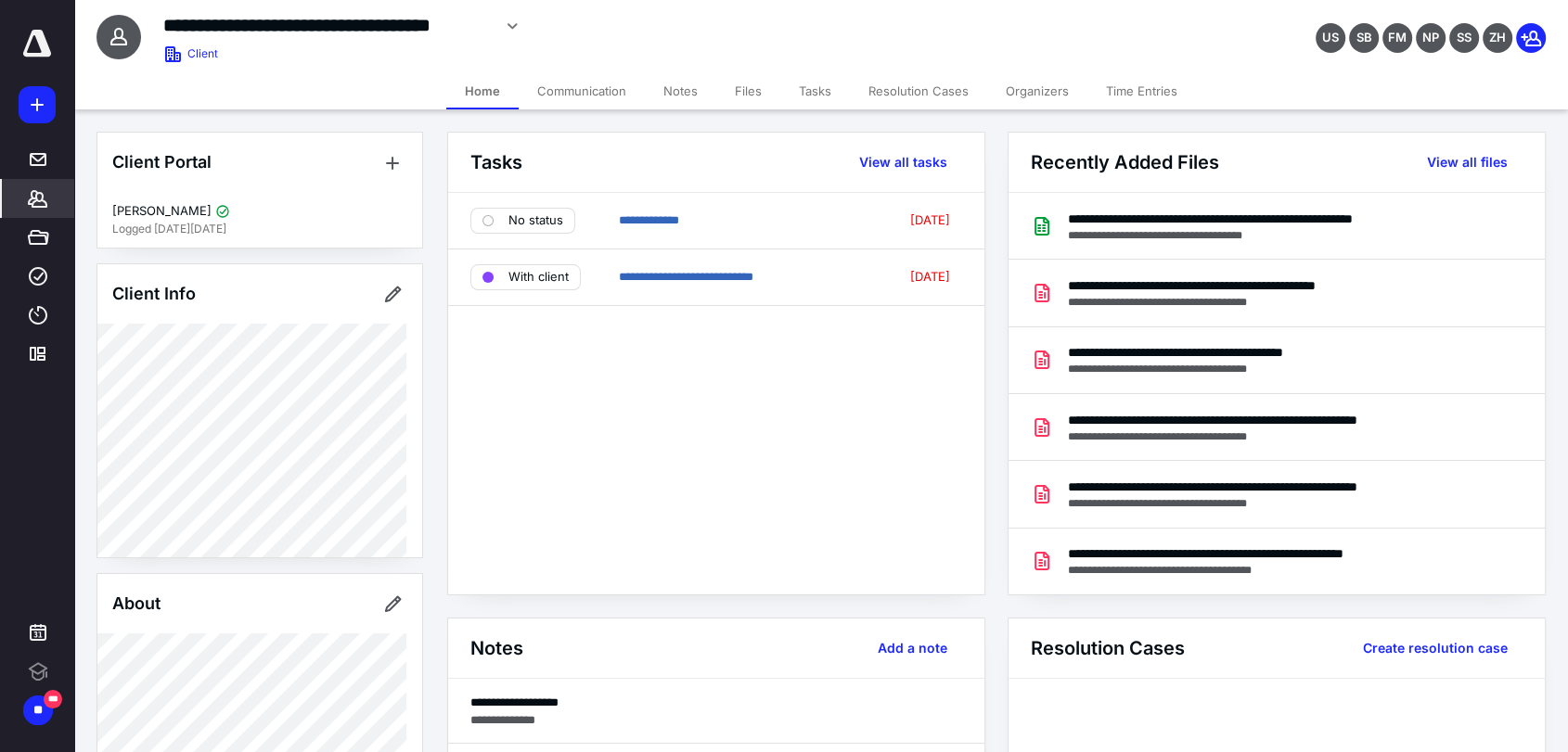 click on "Files" at bounding box center [748, 91] 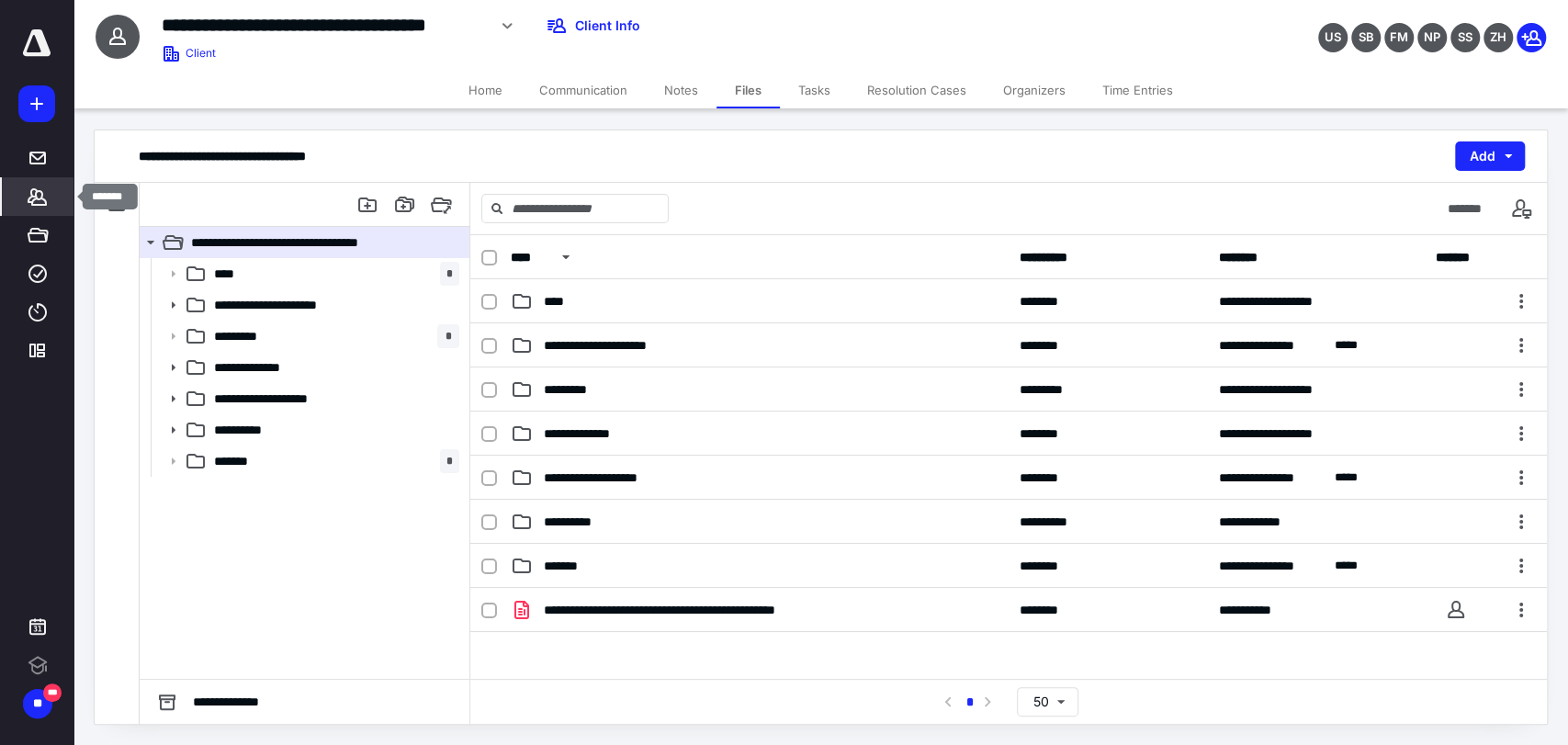 click on "*******" at bounding box center [38, 197] 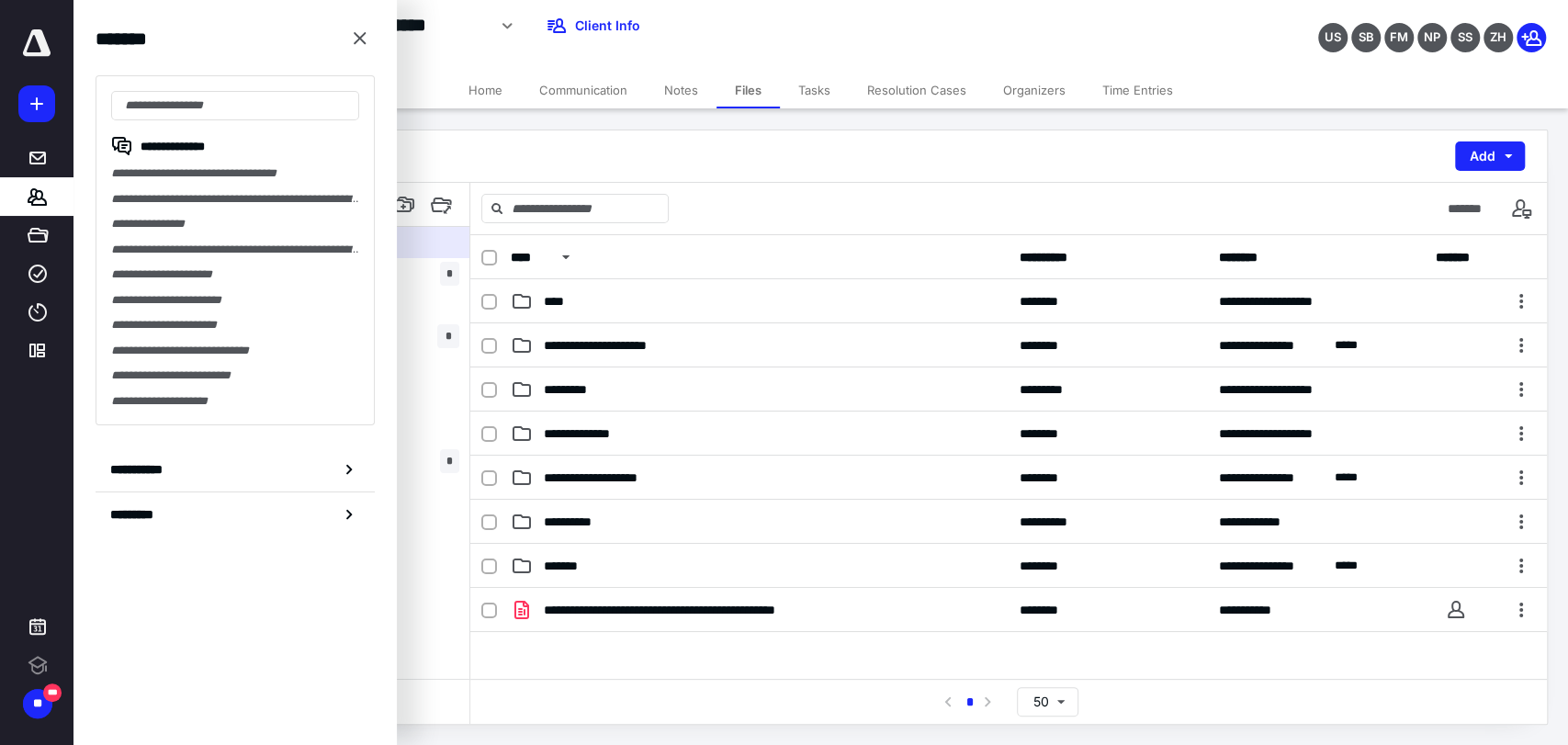 click on "**********" at bounding box center [820, 156] 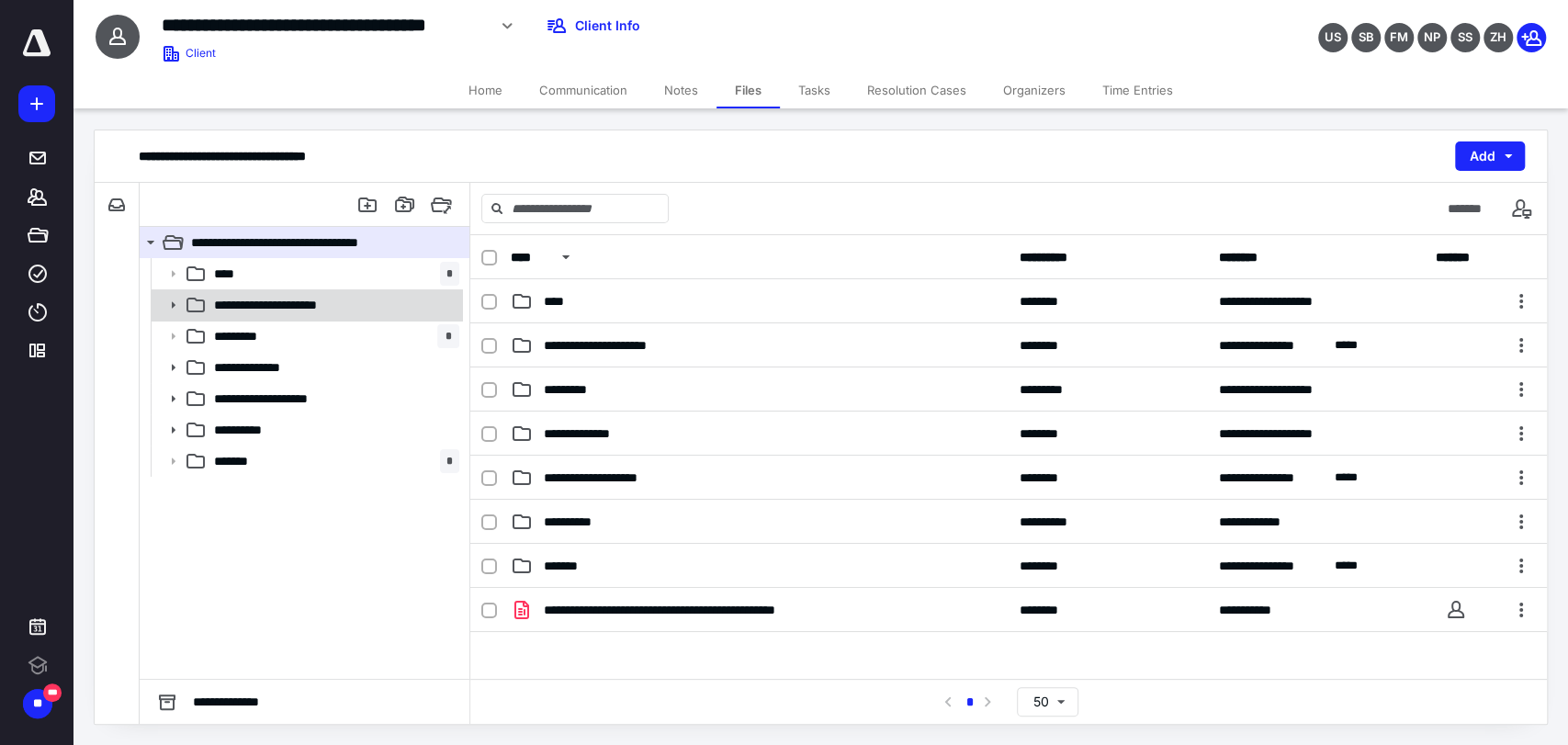 click 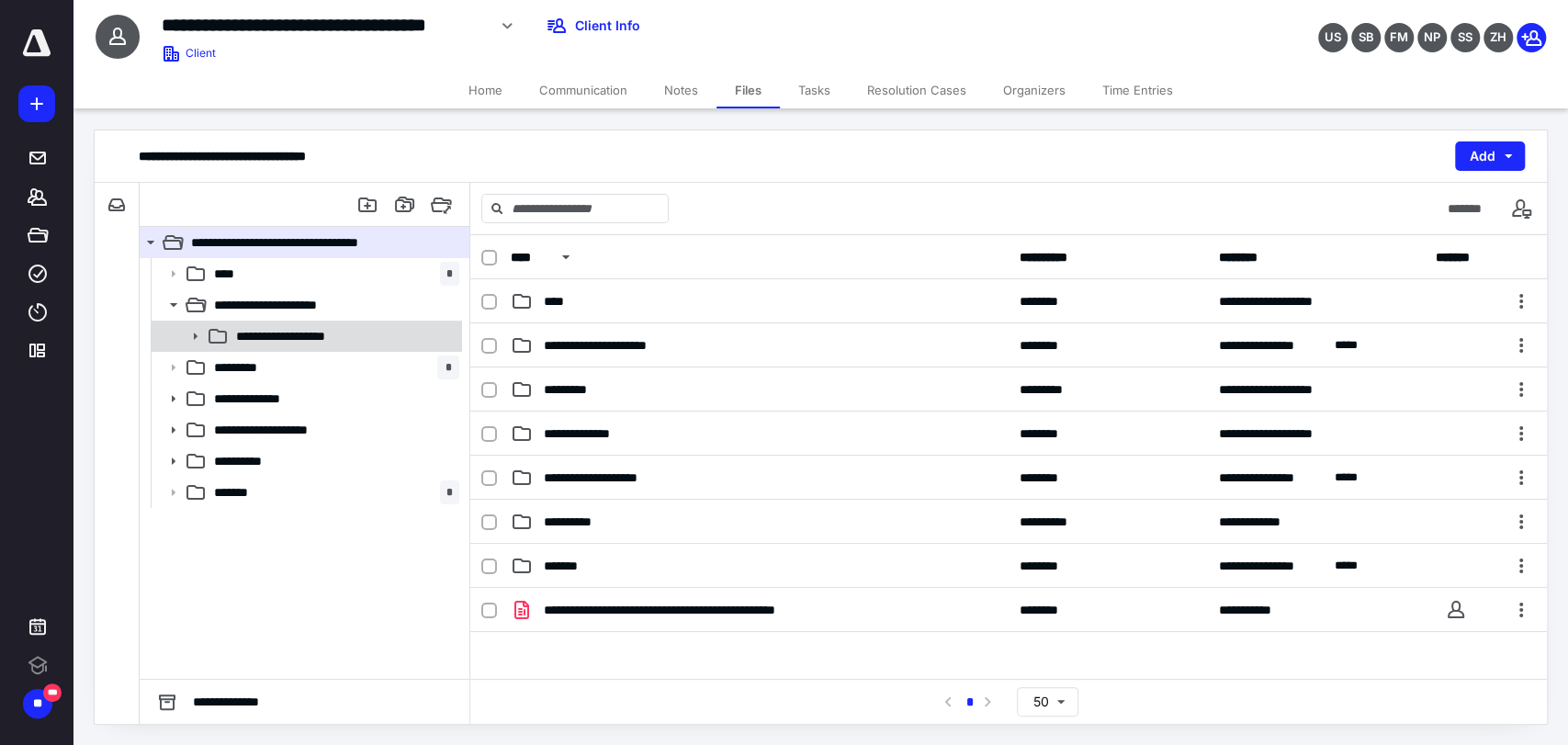 click 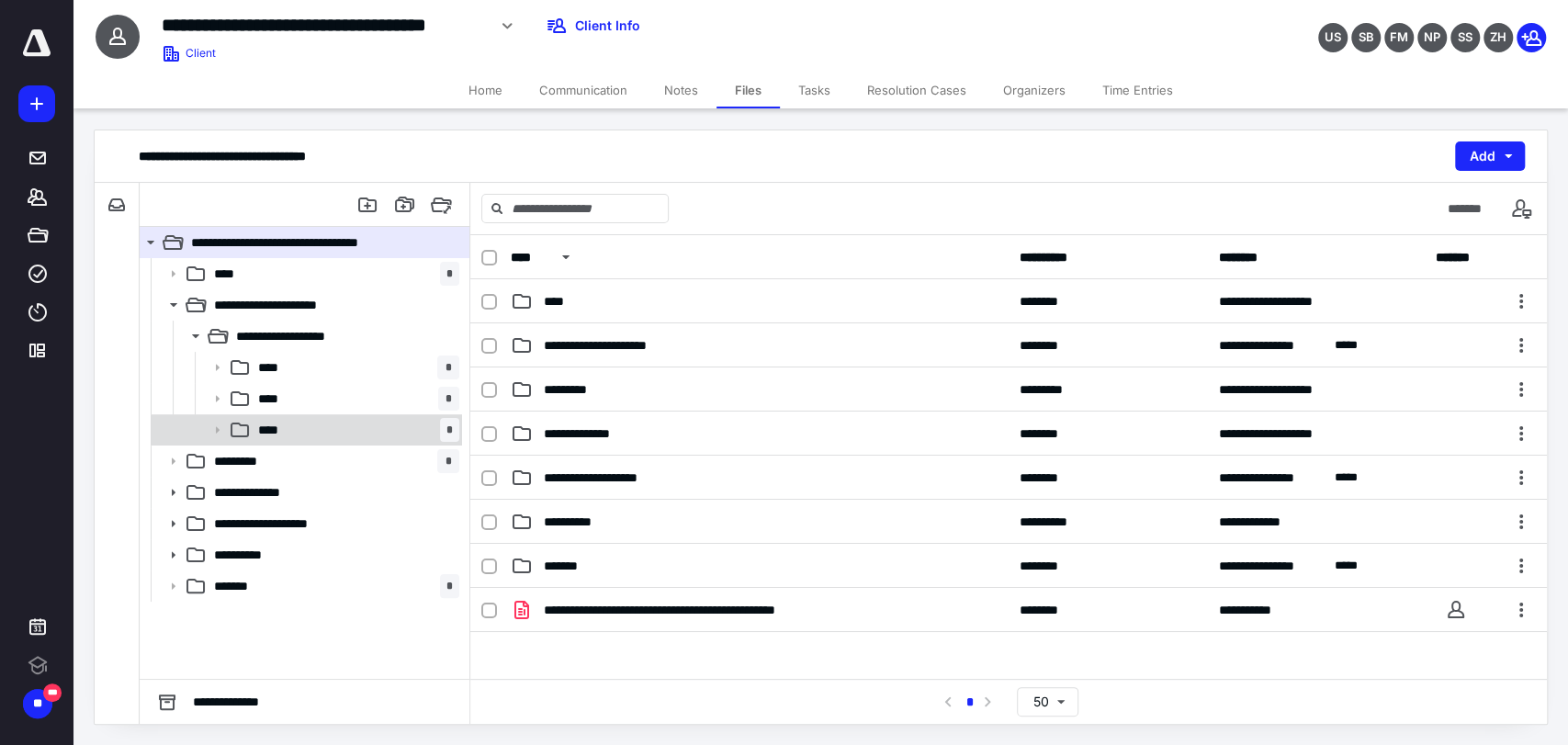 click 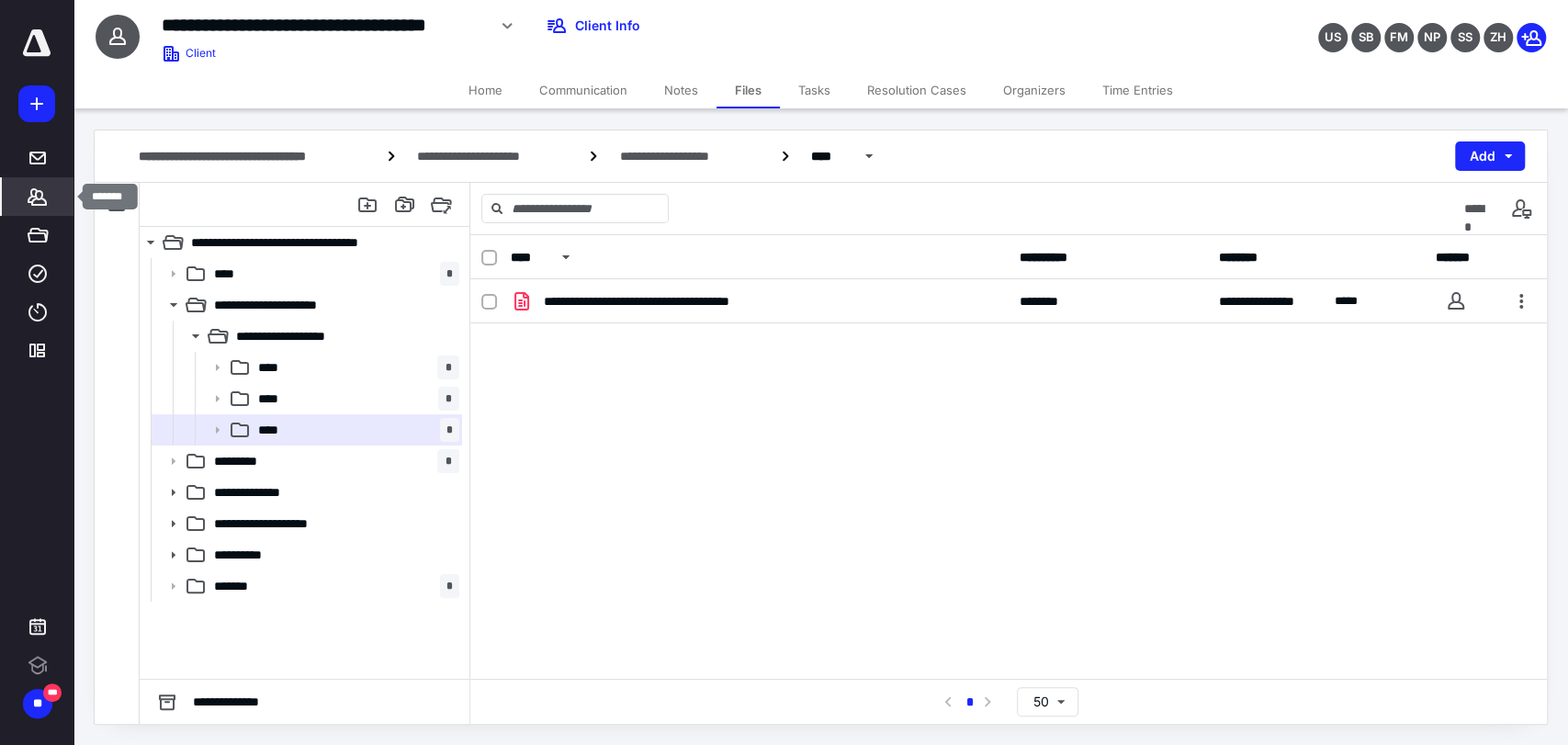 click on "*******" at bounding box center [38, 197] 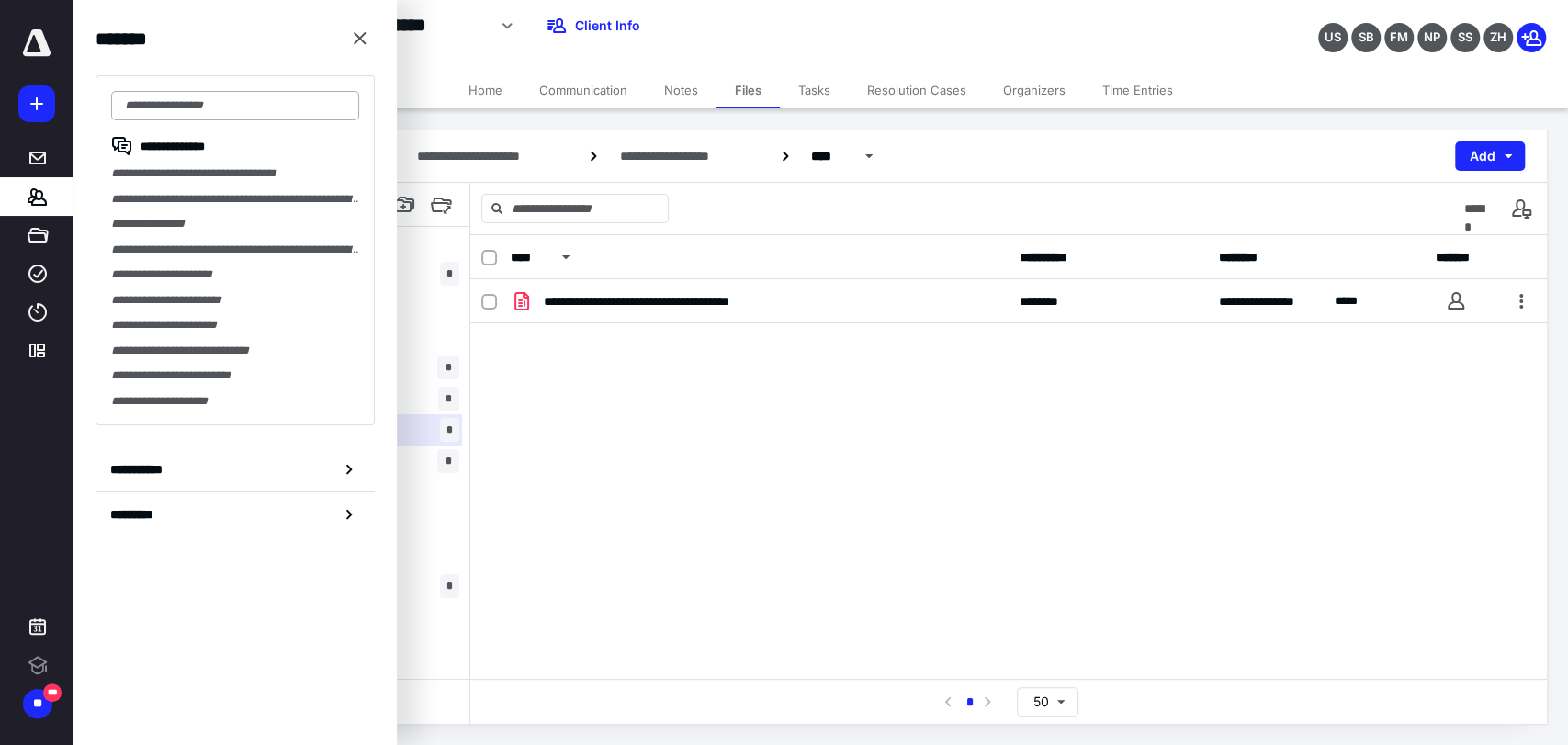click at bounding box center [235, 106] 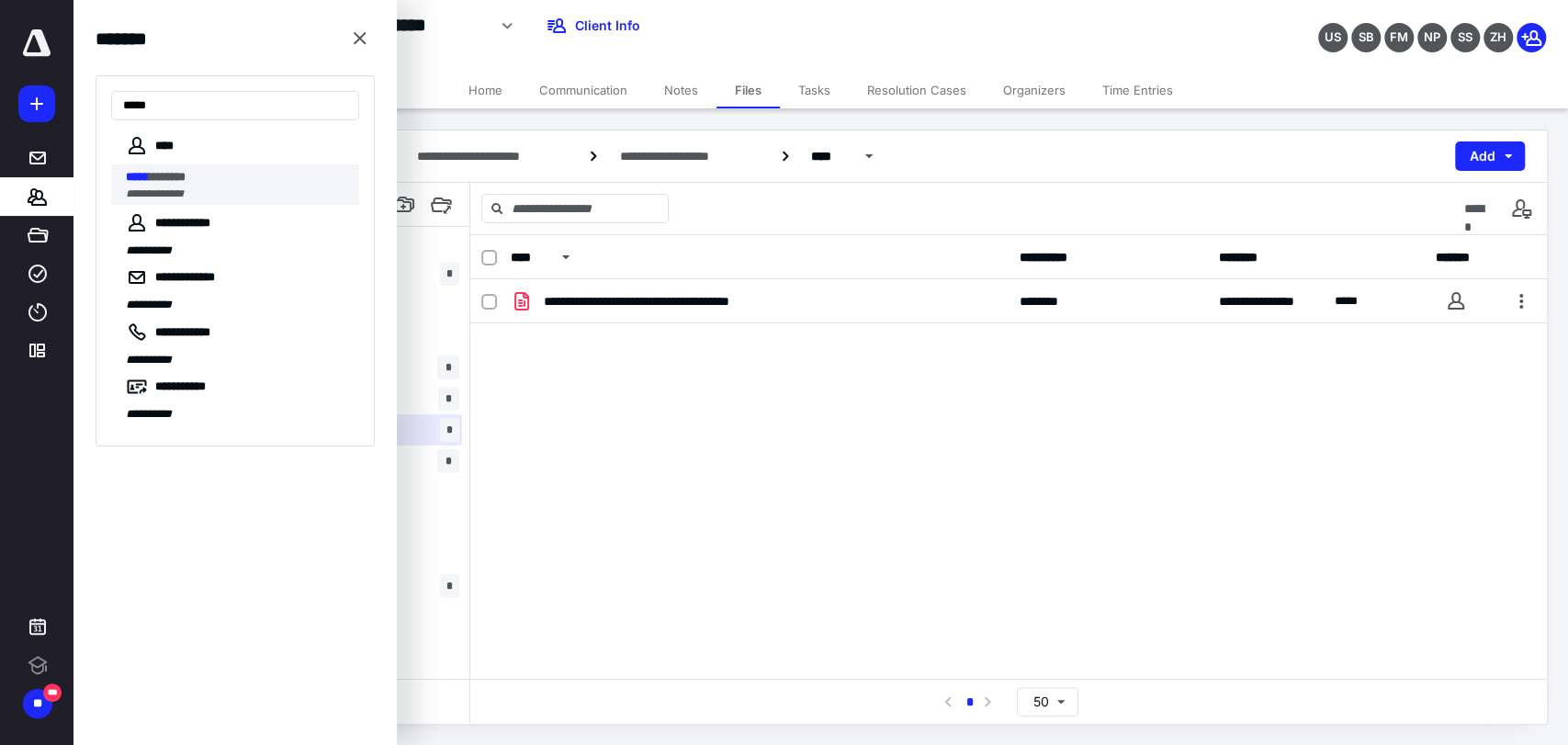 type on "*****" 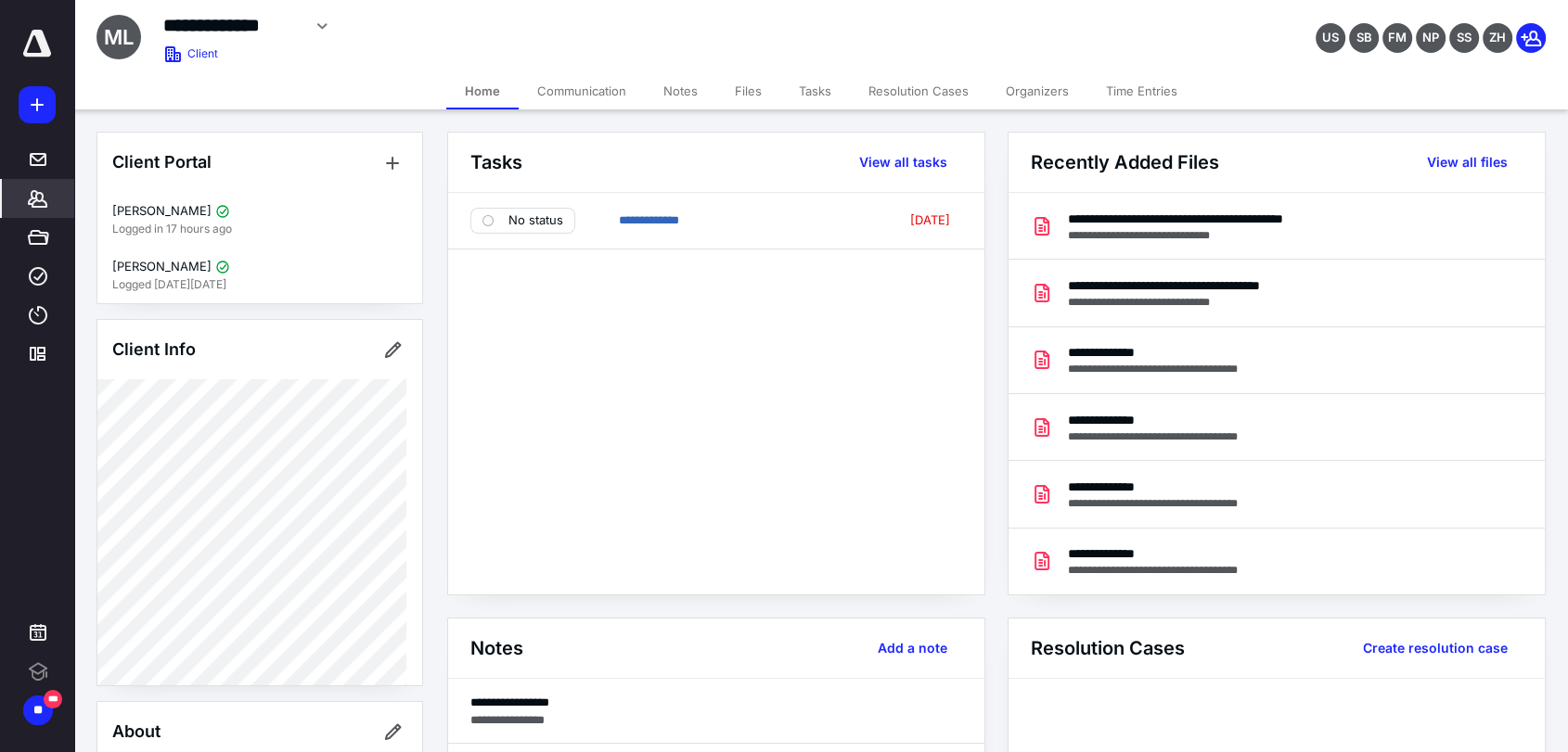 click on "Files" at bounding box center (748, 91) 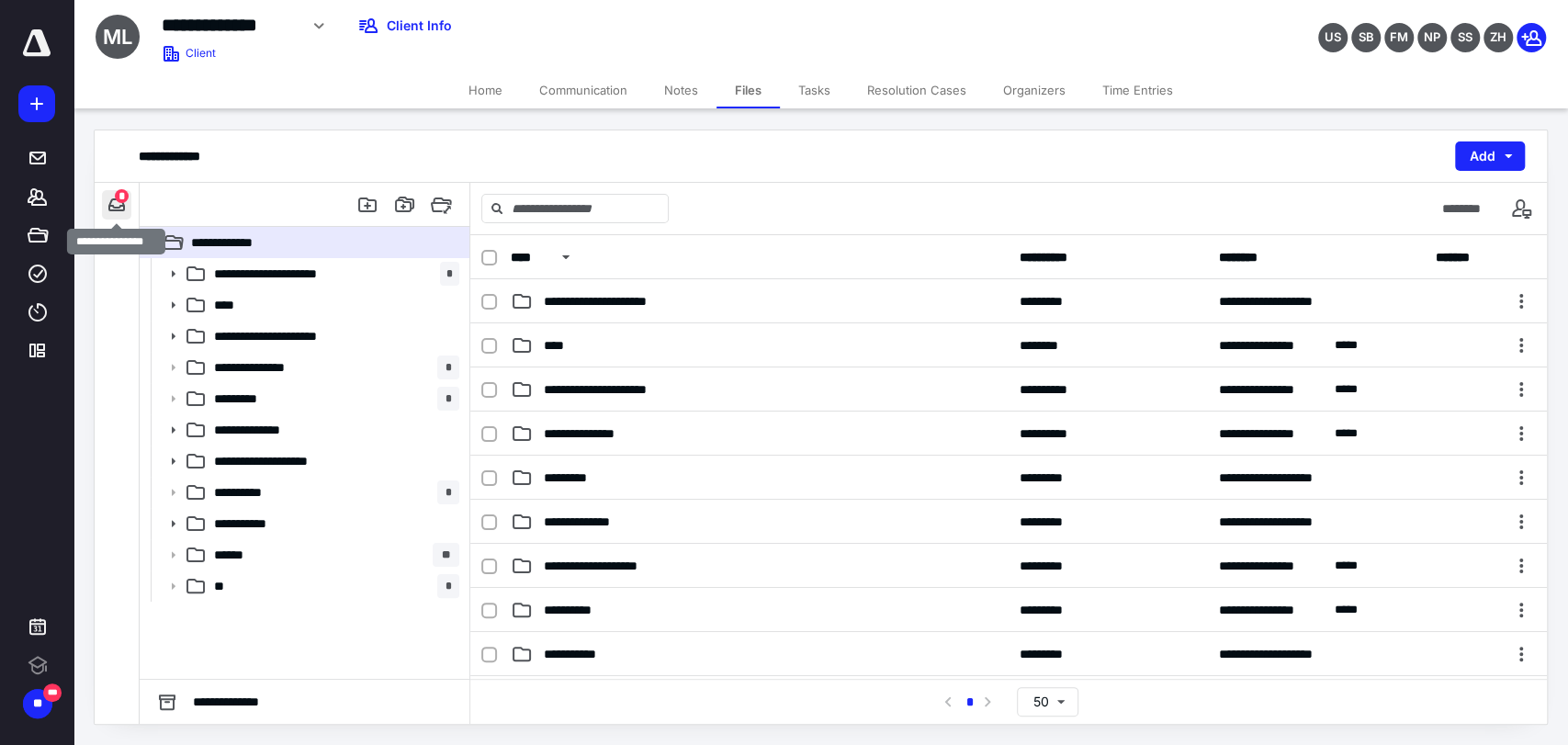 click at bounding box center (117, 205) 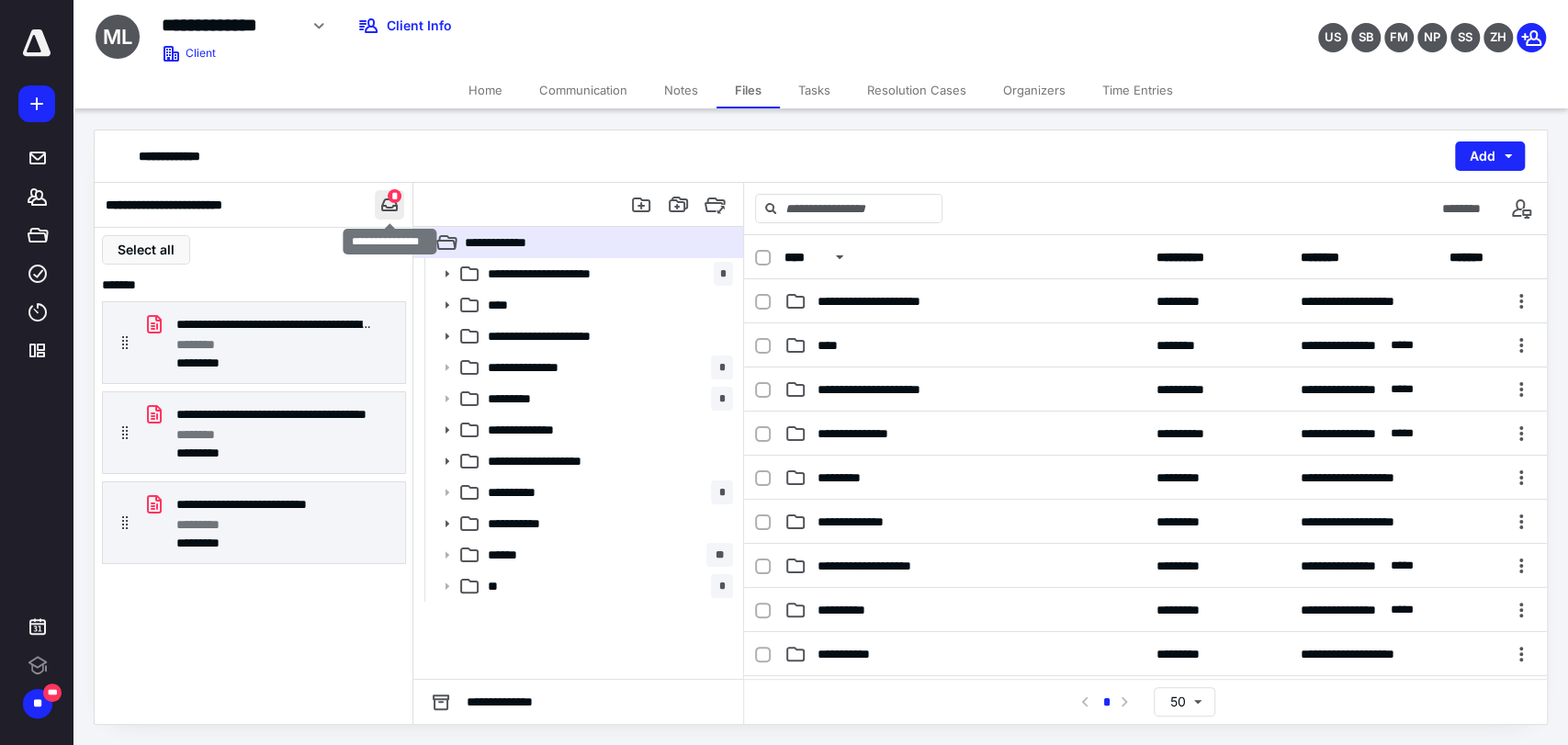click at bounding box center (389, 205) 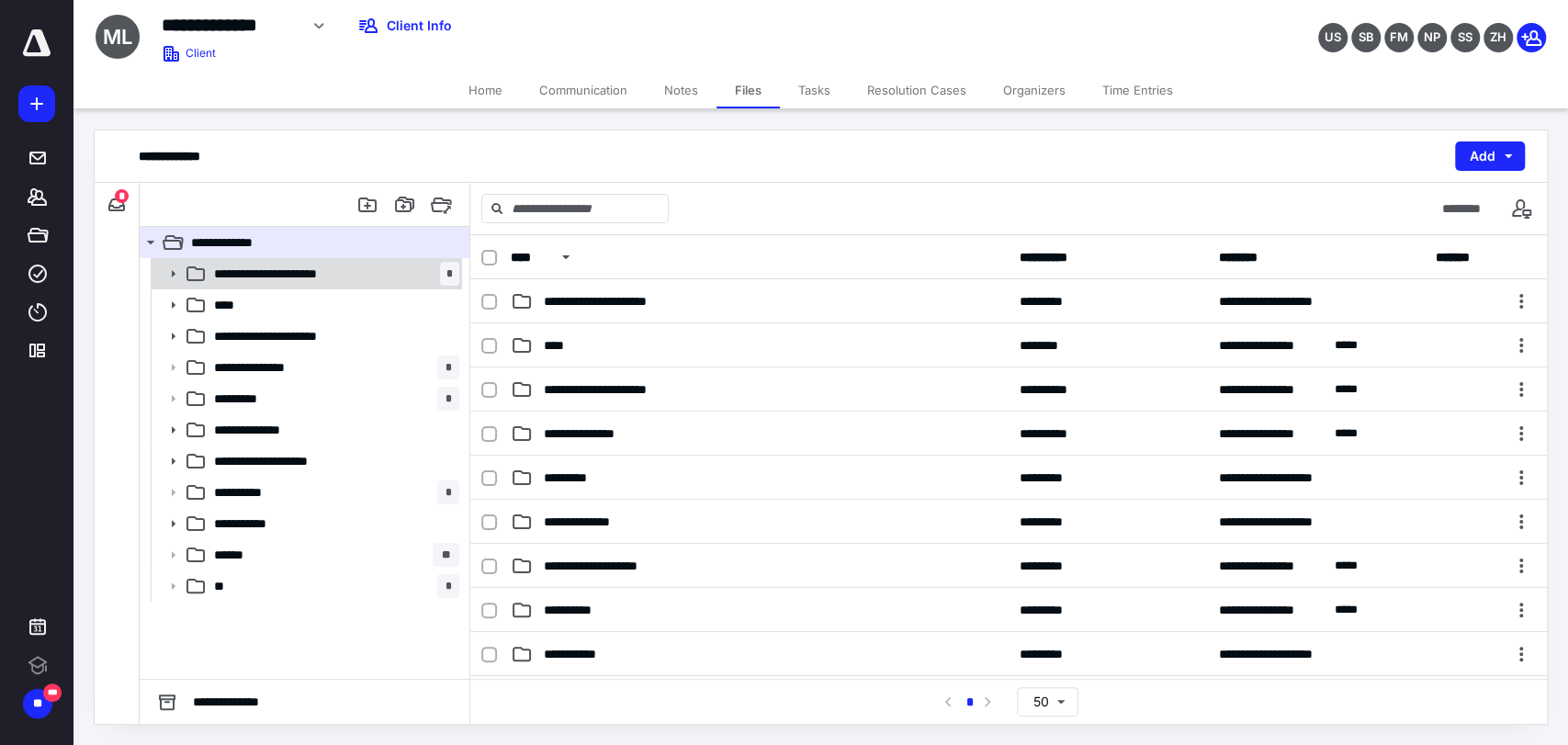 click 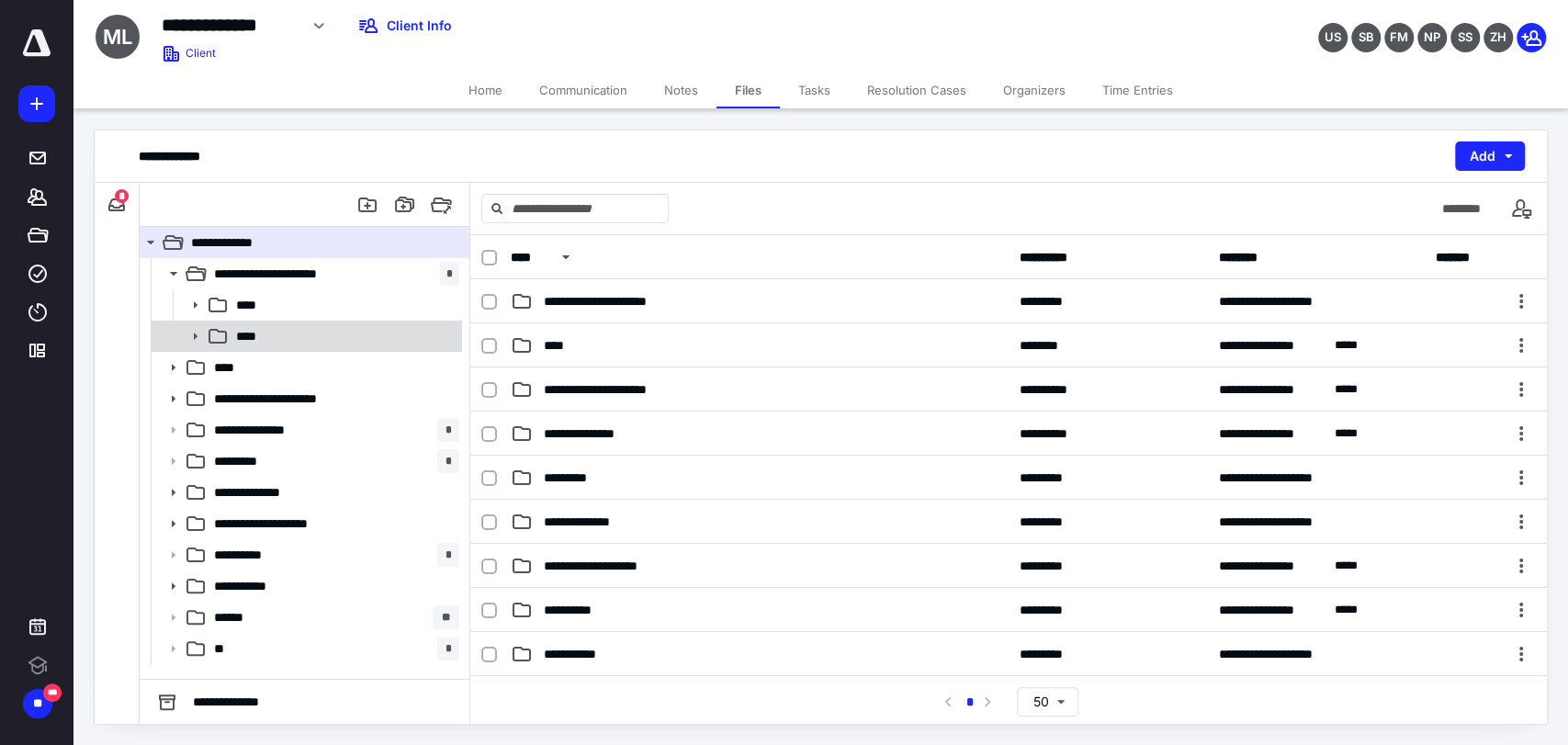 click 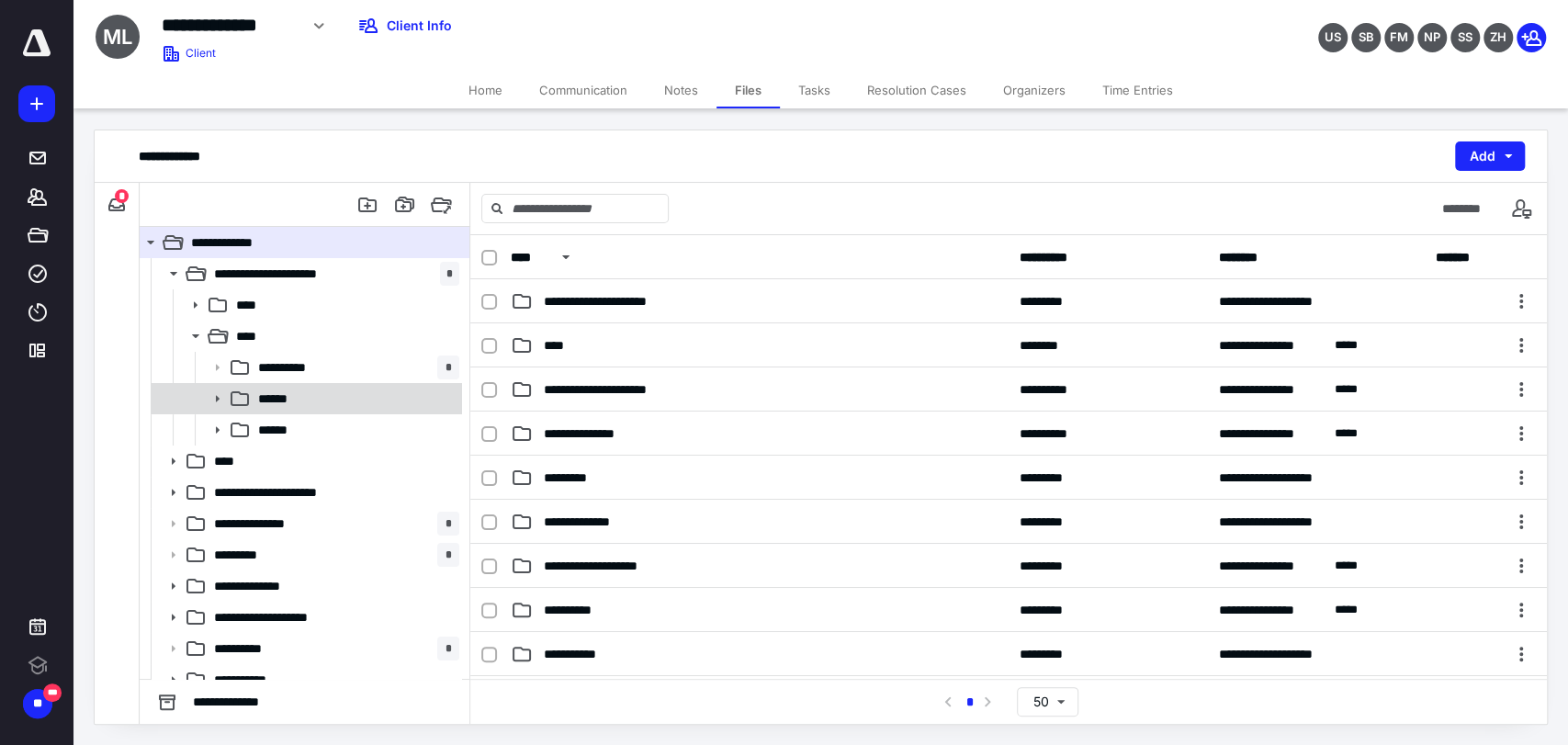 click 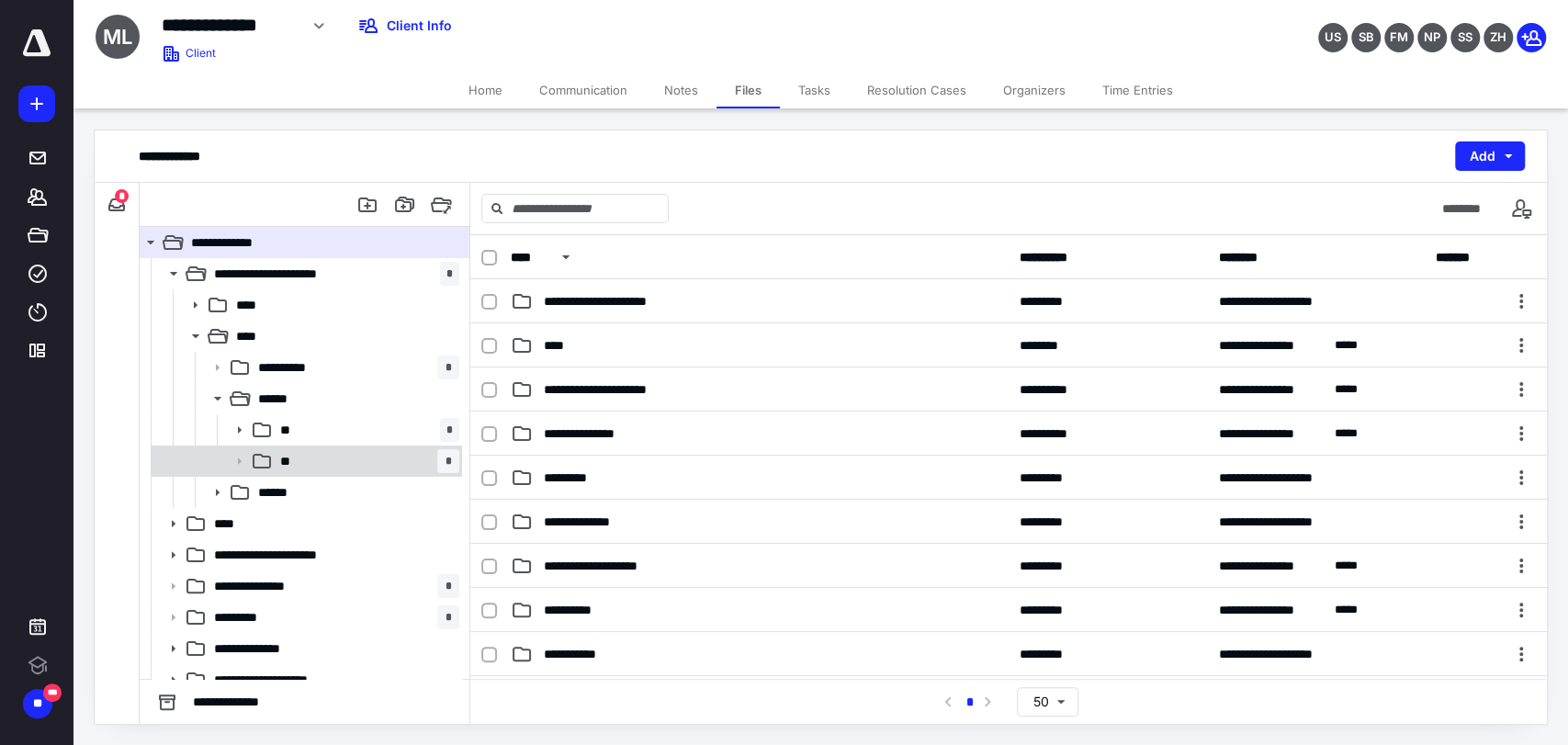 click 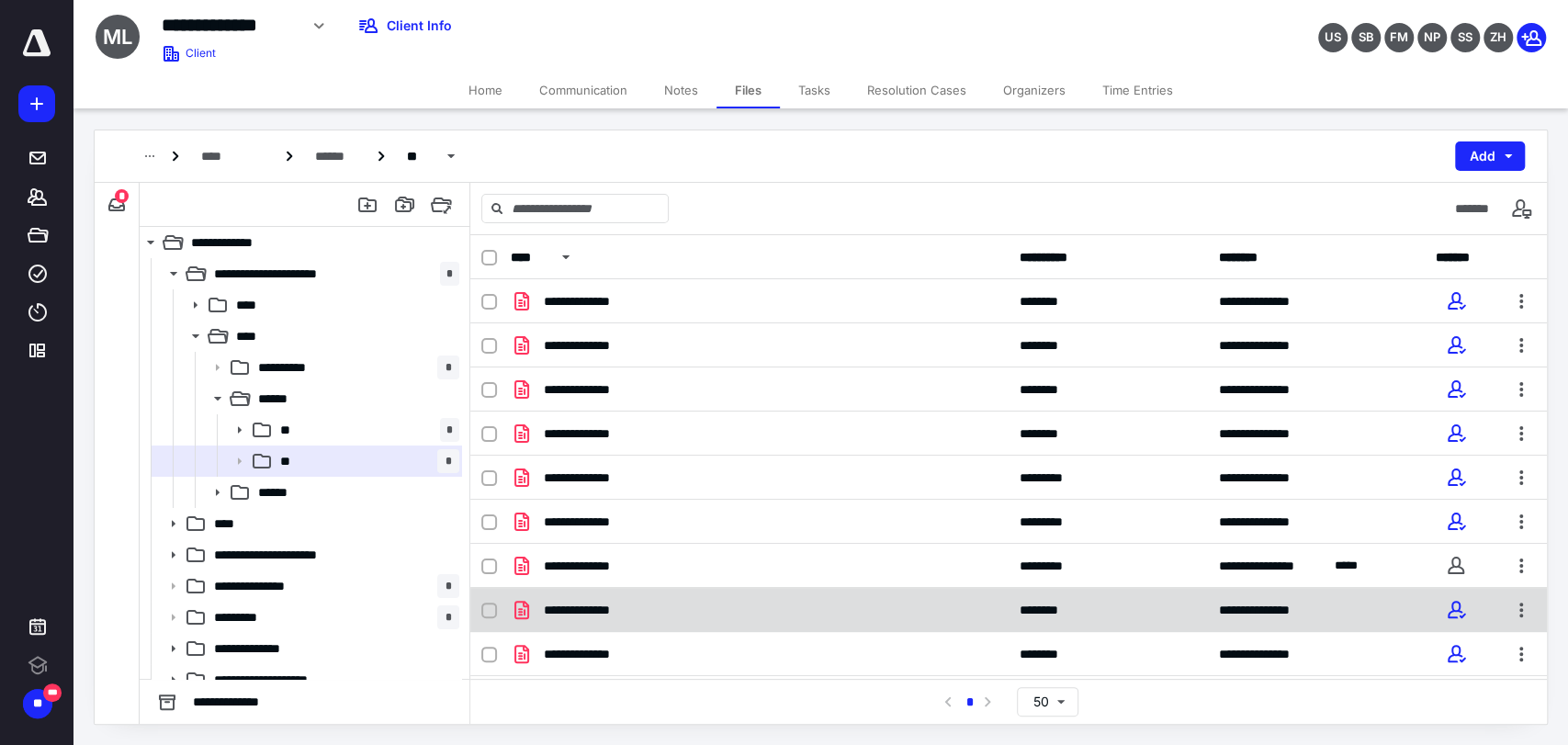 click on "**********" at bounding box center (1009, 610) 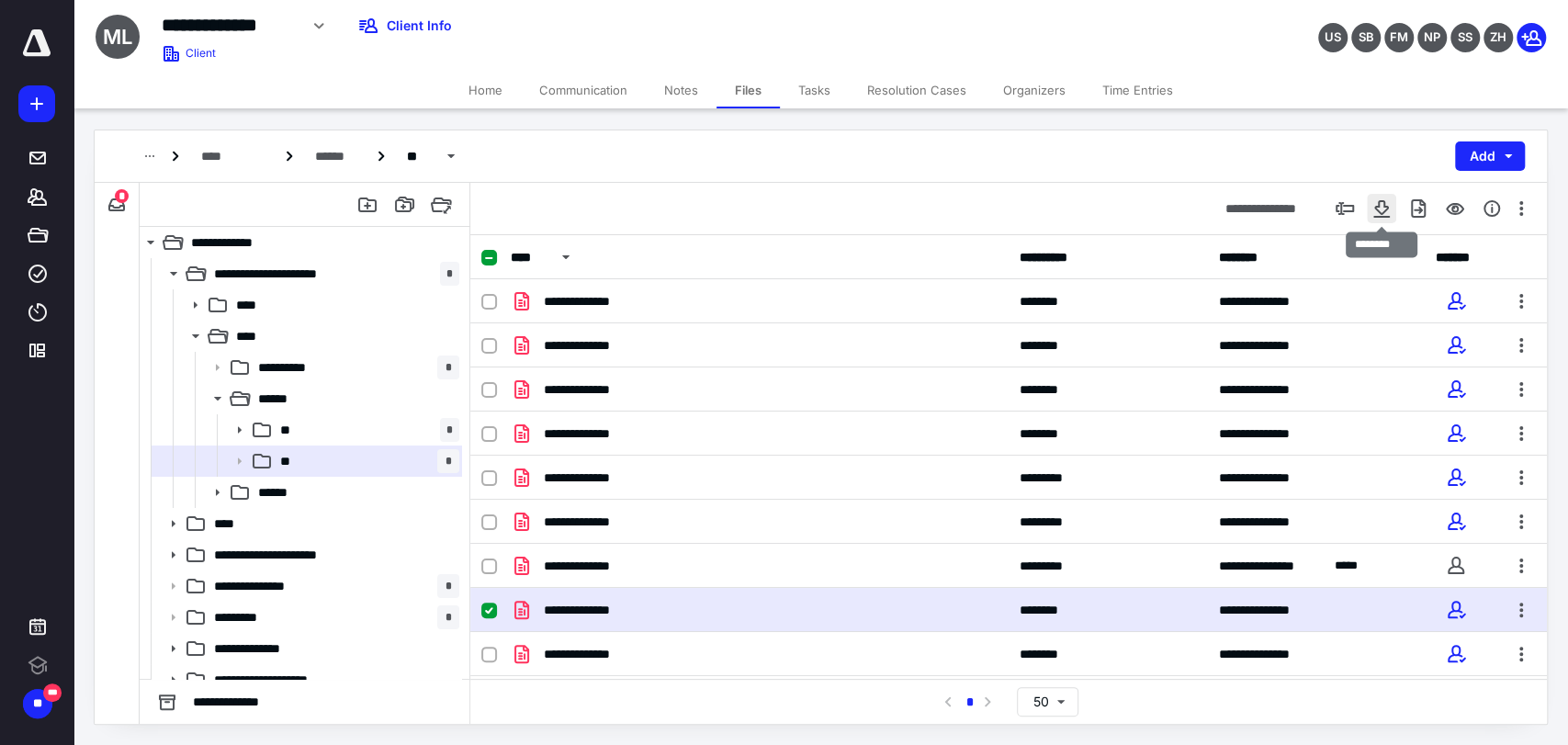 click at bounding box center (1382, 209) 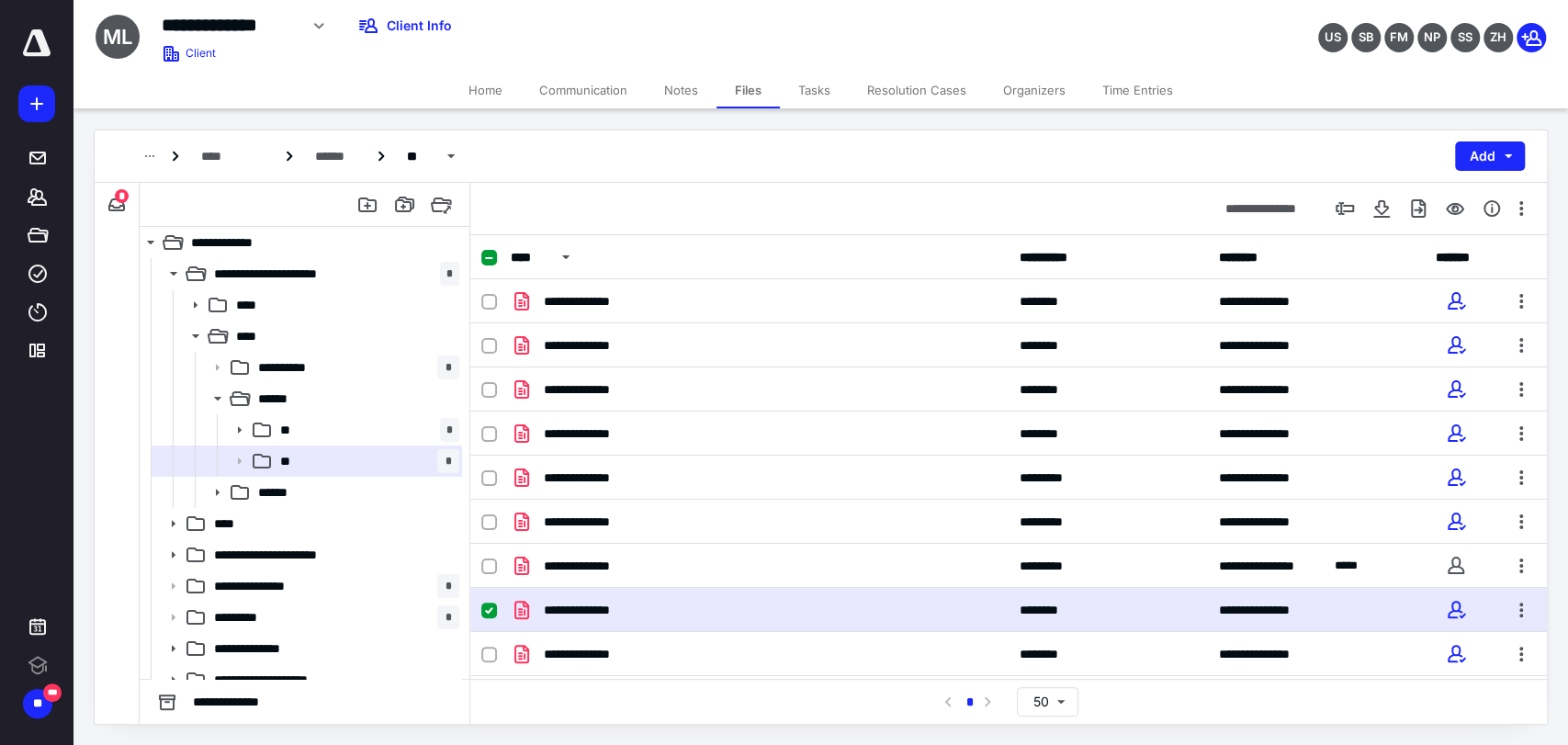 type 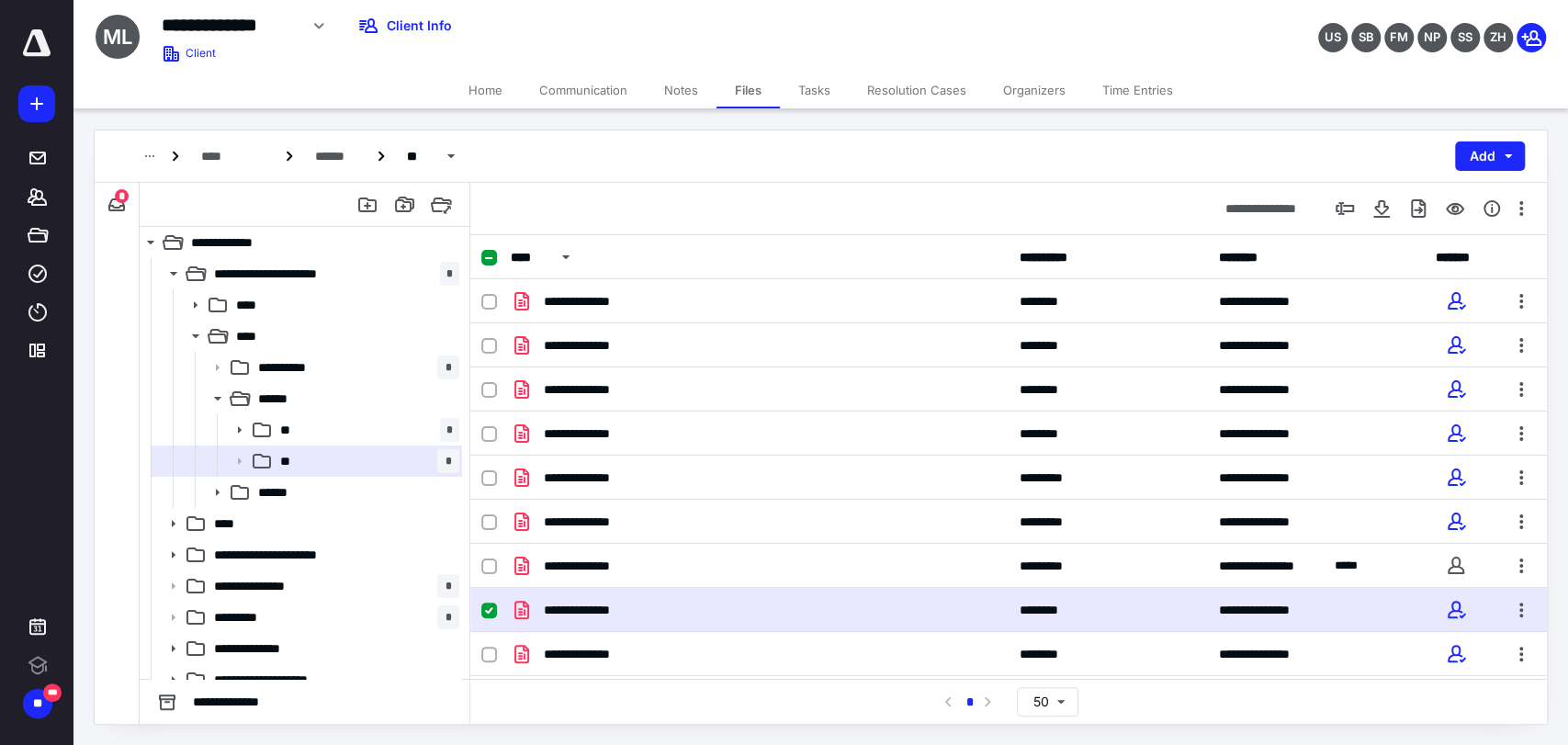 click 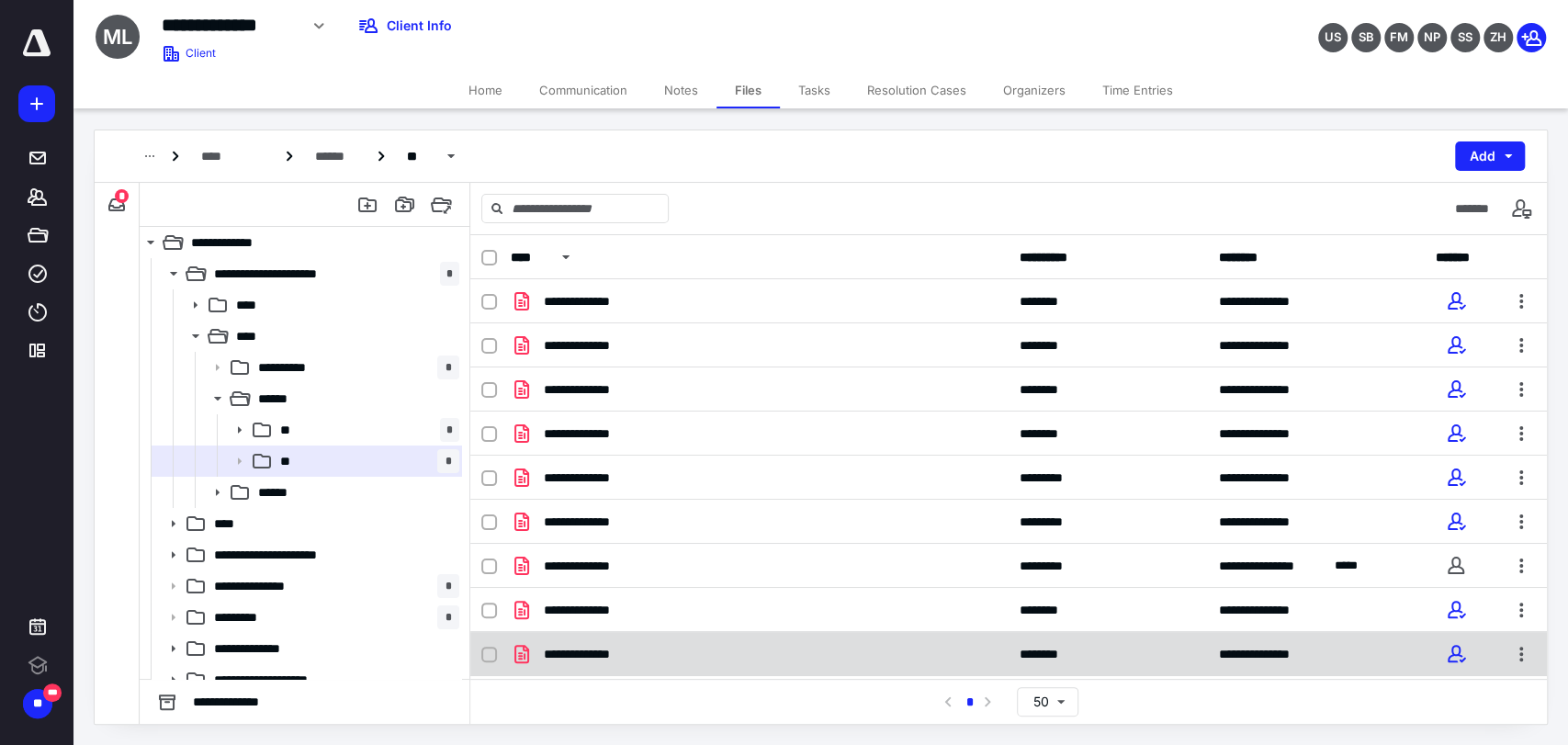 click 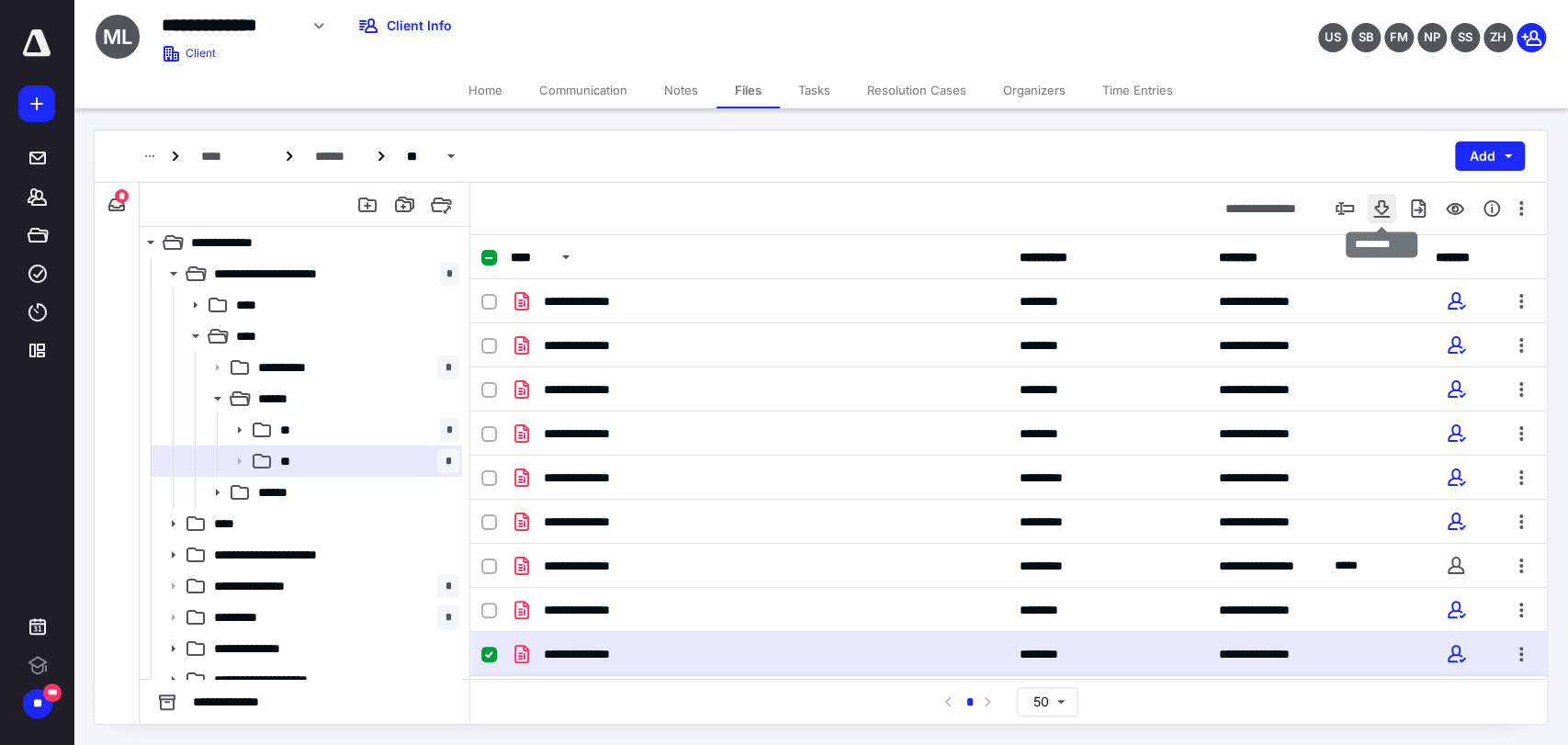 click at bounding box center [1382, 209] 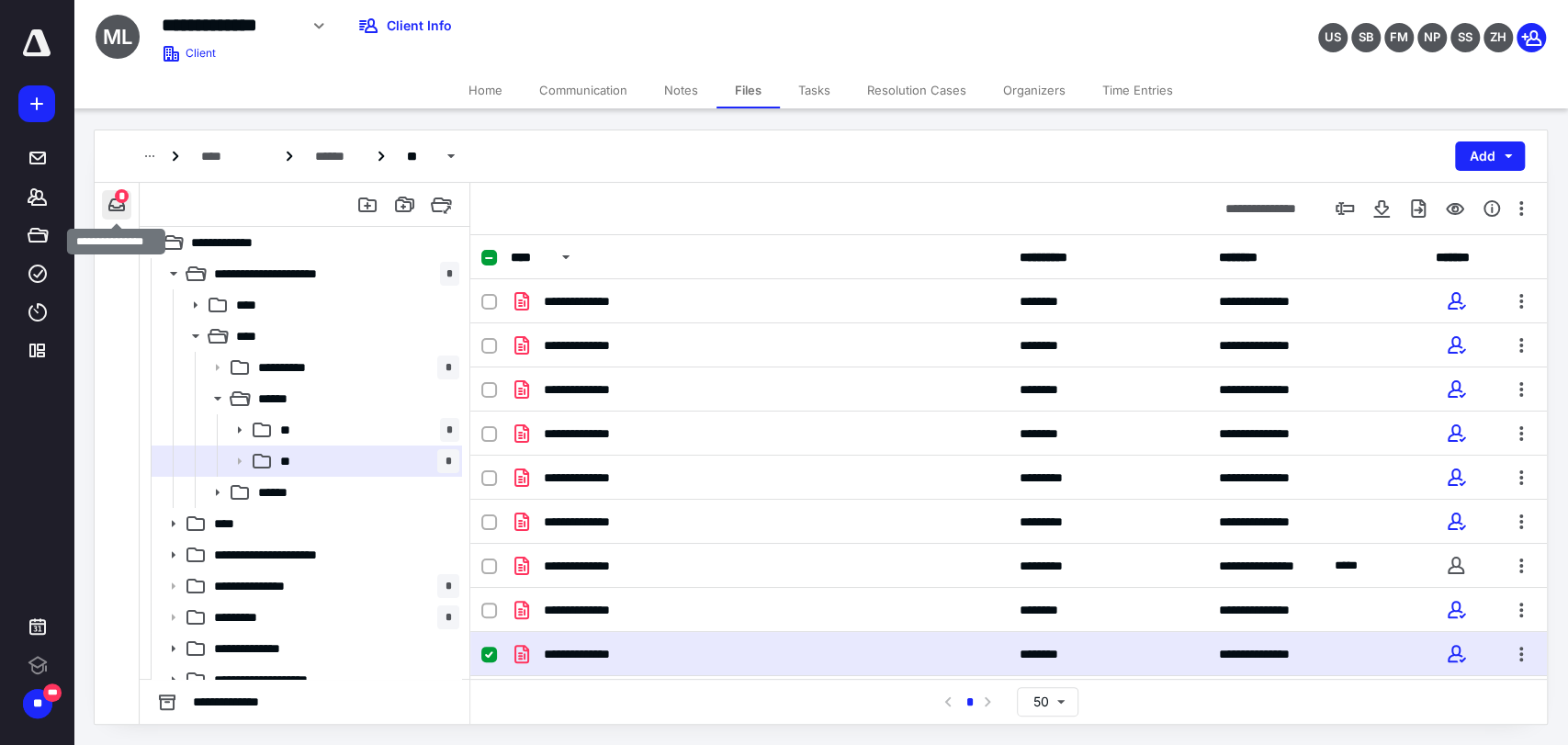 click at bounding box center (117, 205) 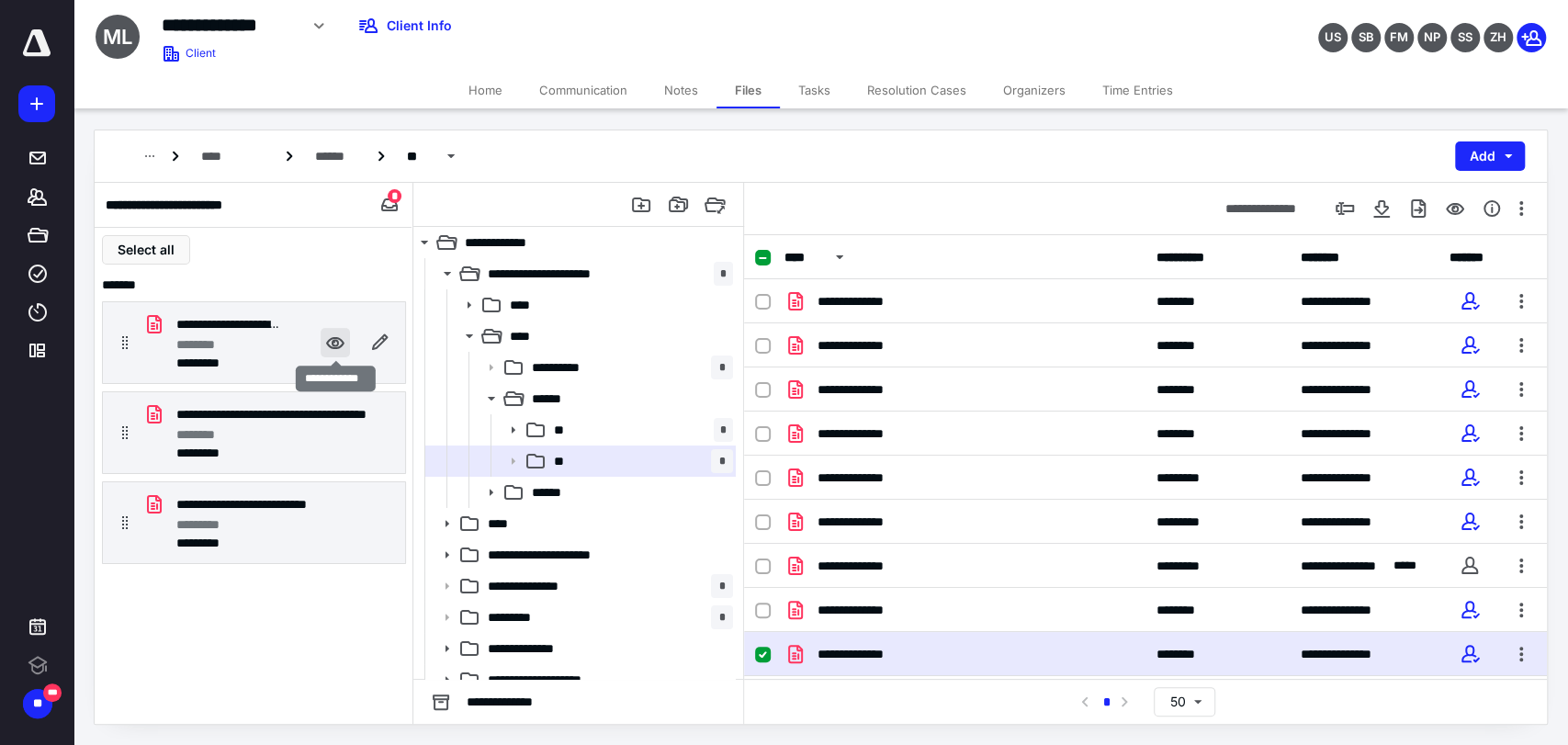 click at bounding box center (335, 343) 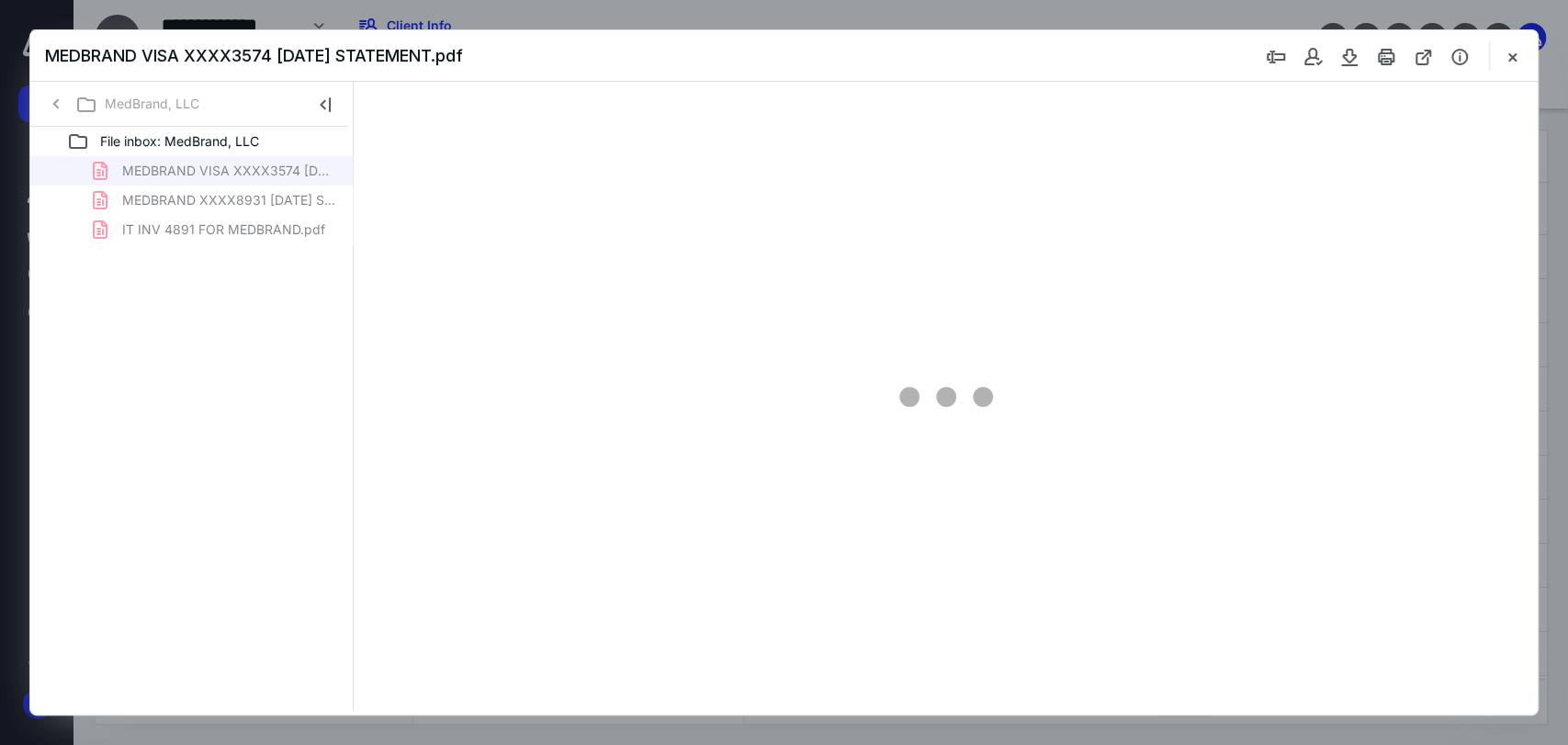 scroll, scrollTop: 0, scrollLeft: 0, axis: both 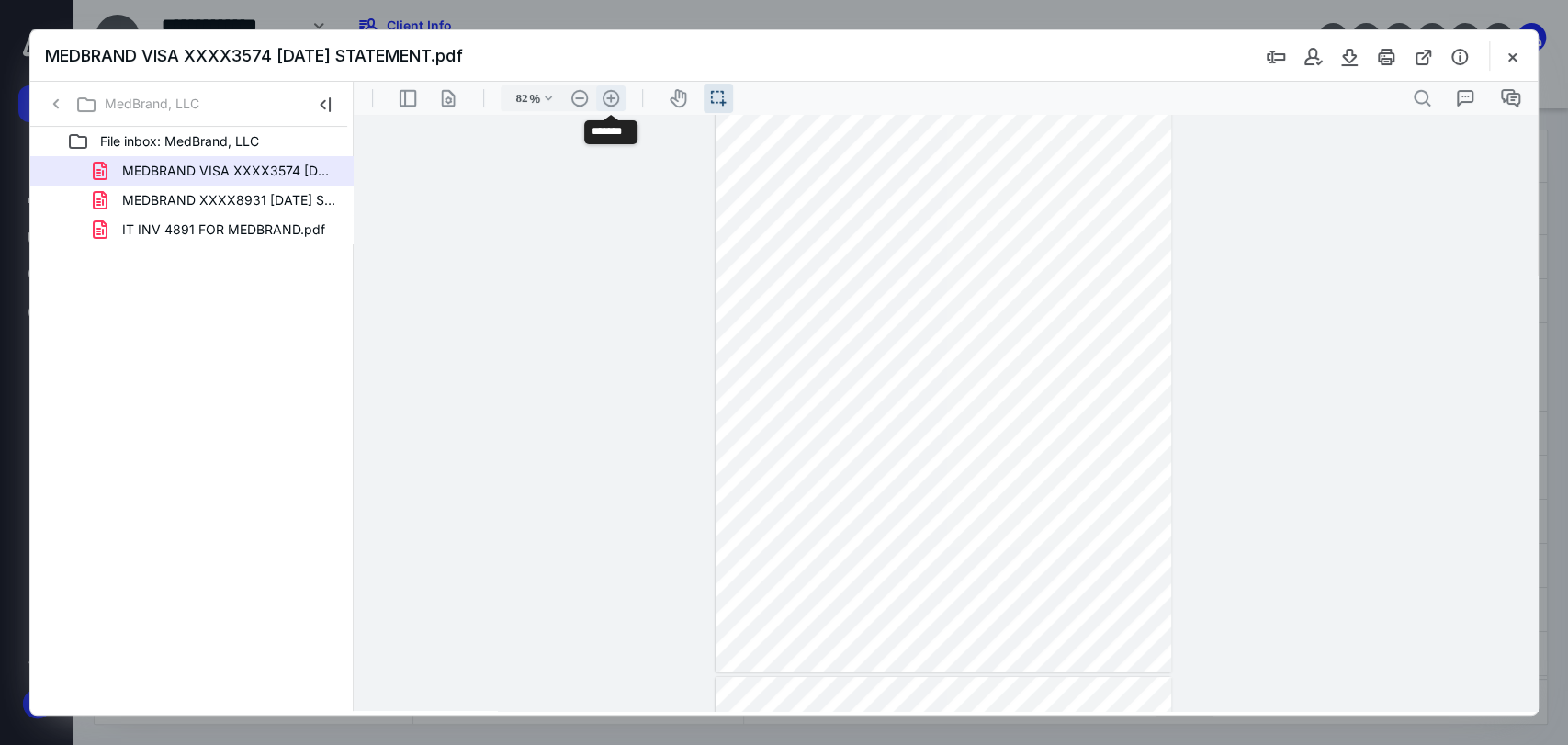 click on ".cls-1{fill:#abb0c4;} icon - header - zoom - in - line" at bounding box center (611, 98) 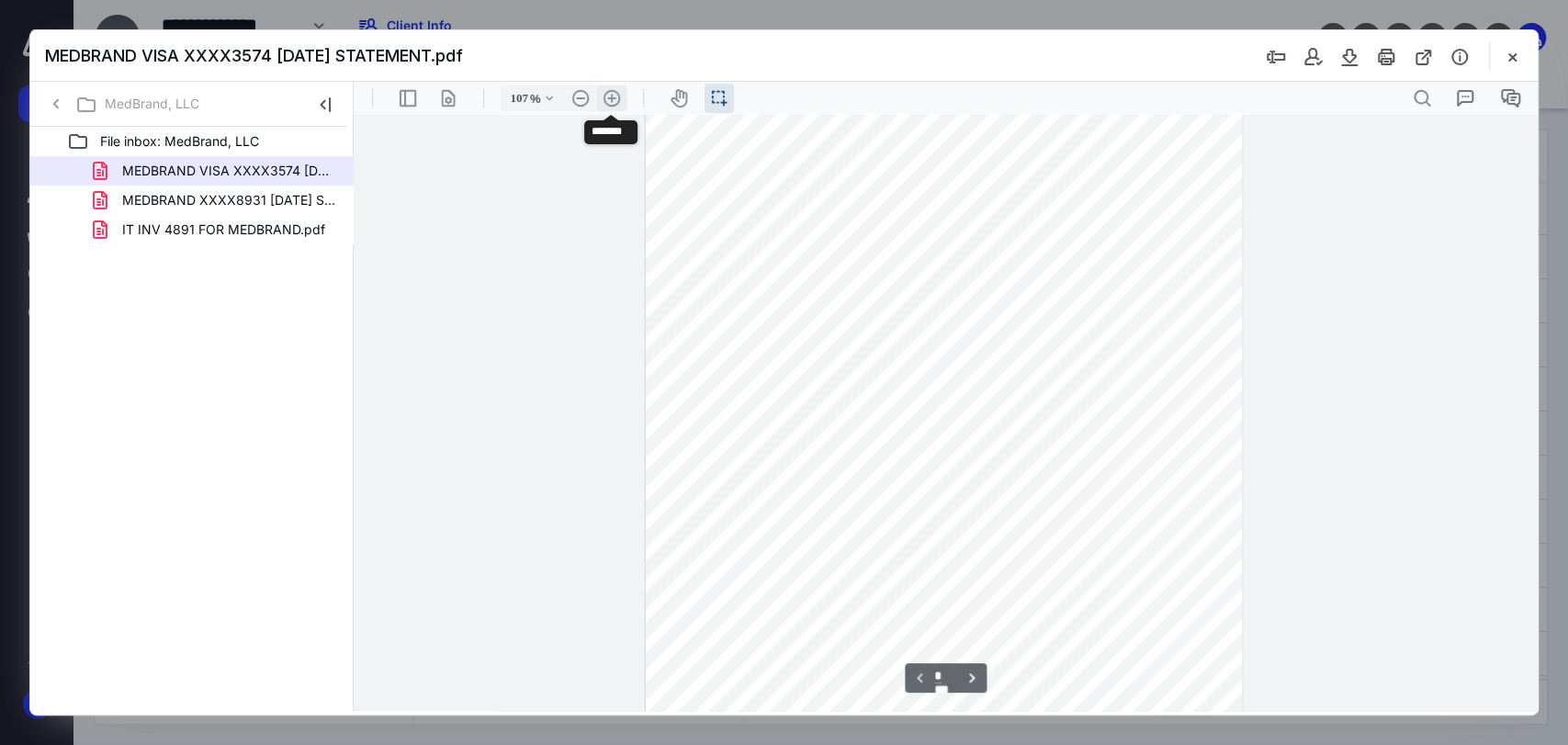 click on ".cls-1{fill:#abb0c4;} icon - header - zoom - in - line" at bounding box center (612, 98) 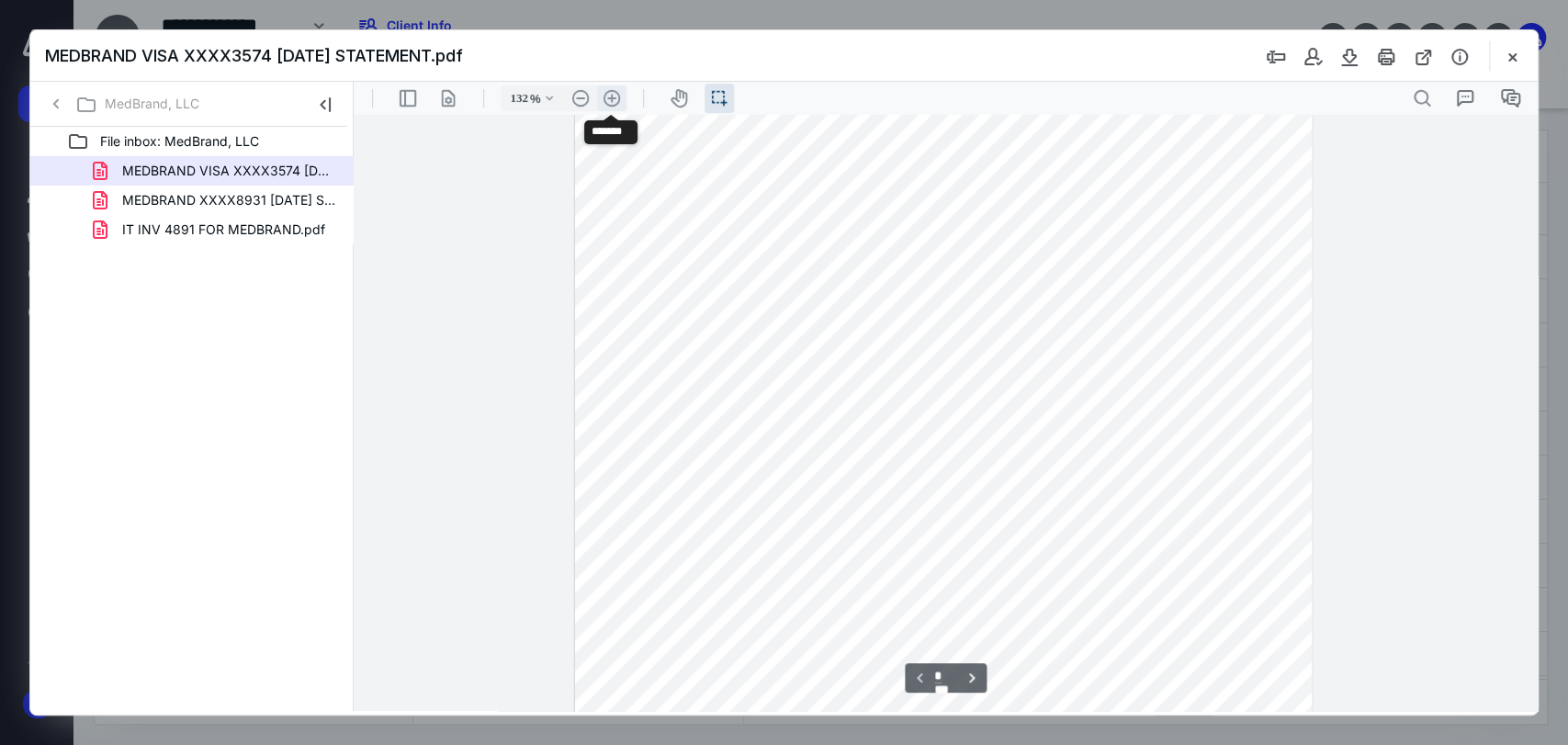 scroll, scrollTop: 231, scrollLeft: 0, axis: vertical 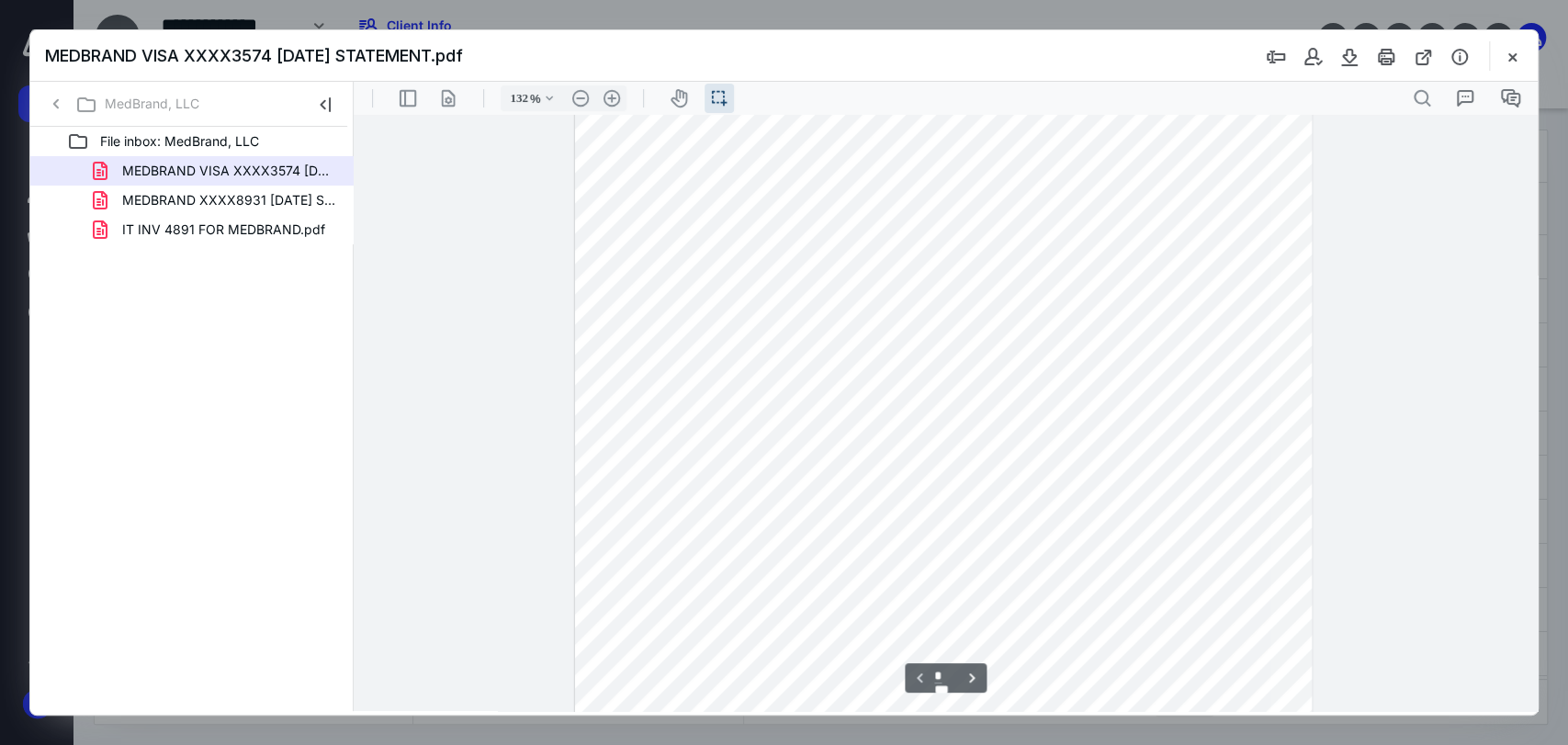 type 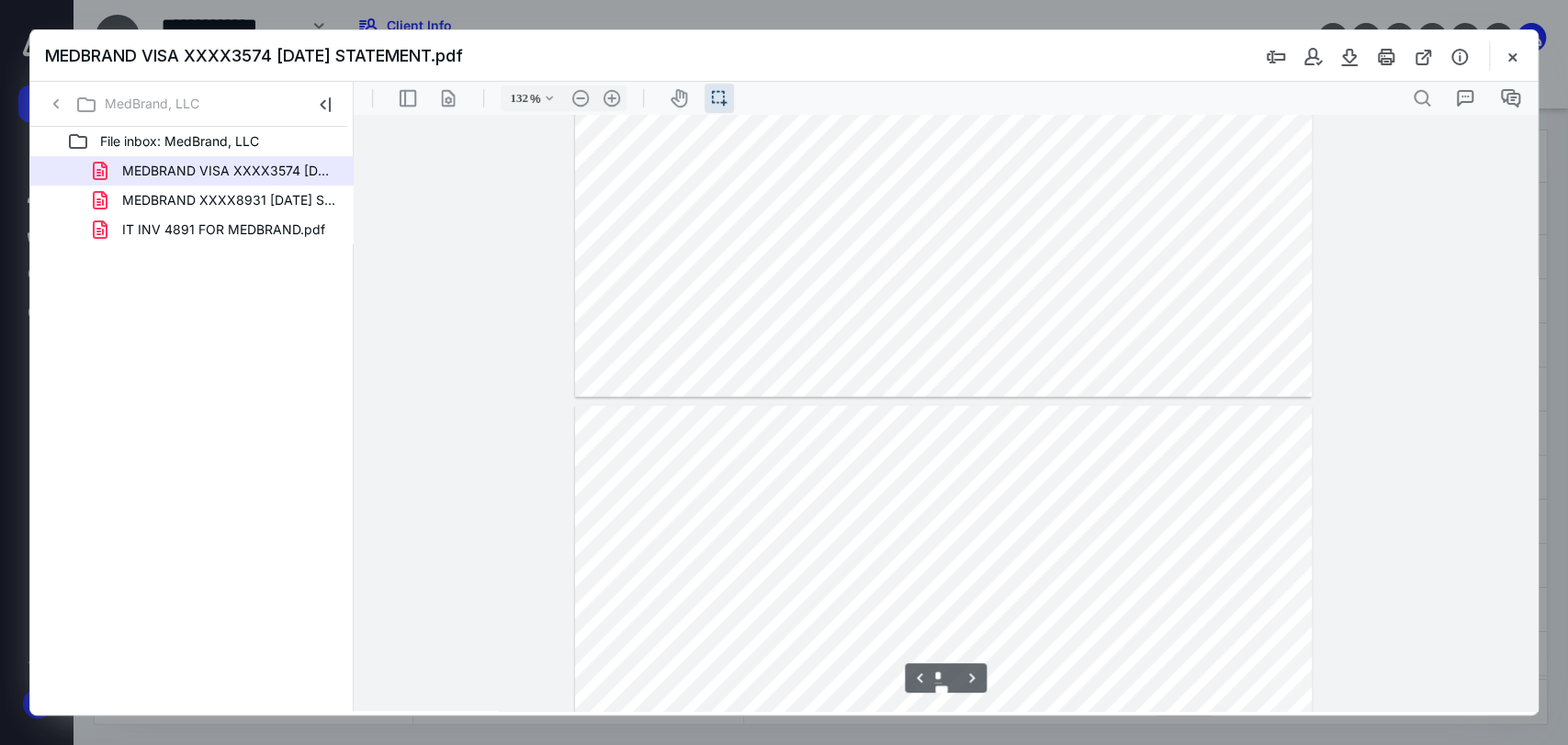 scroll, scrollTop: 2585, scrollLeft: 0, axis: vertical 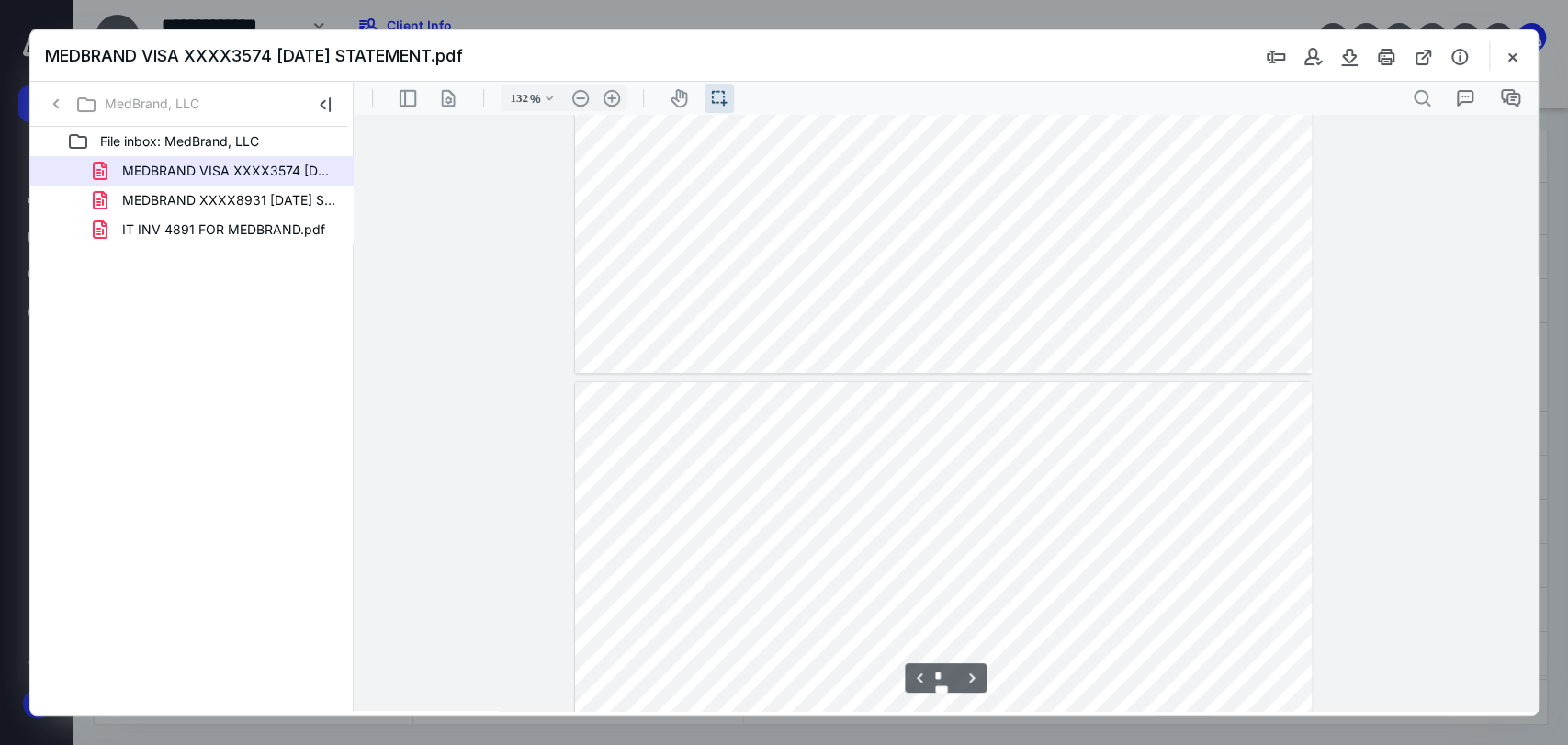 type on "*" 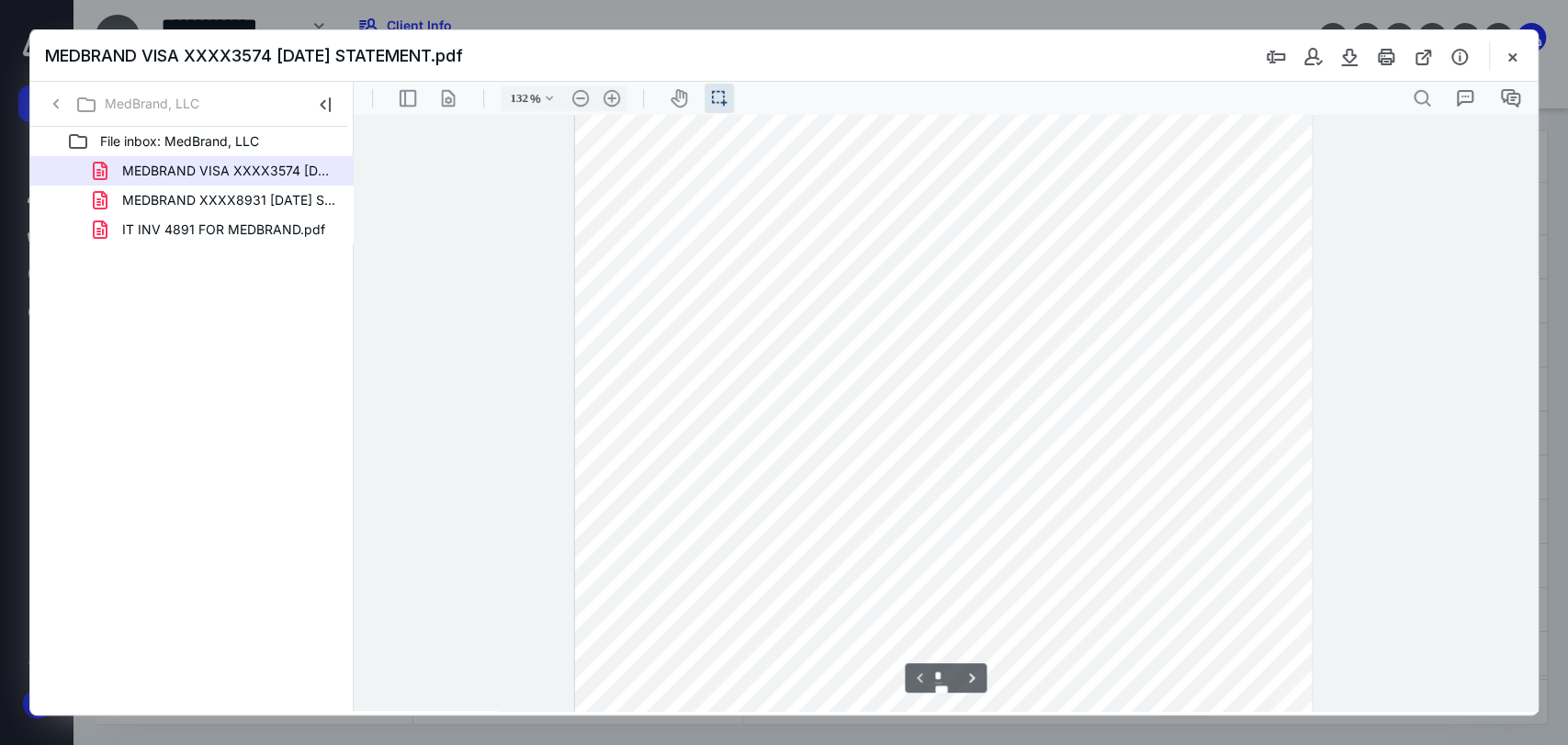 scroll, scrollTop: 0, scrollLeft: 0, axis: both 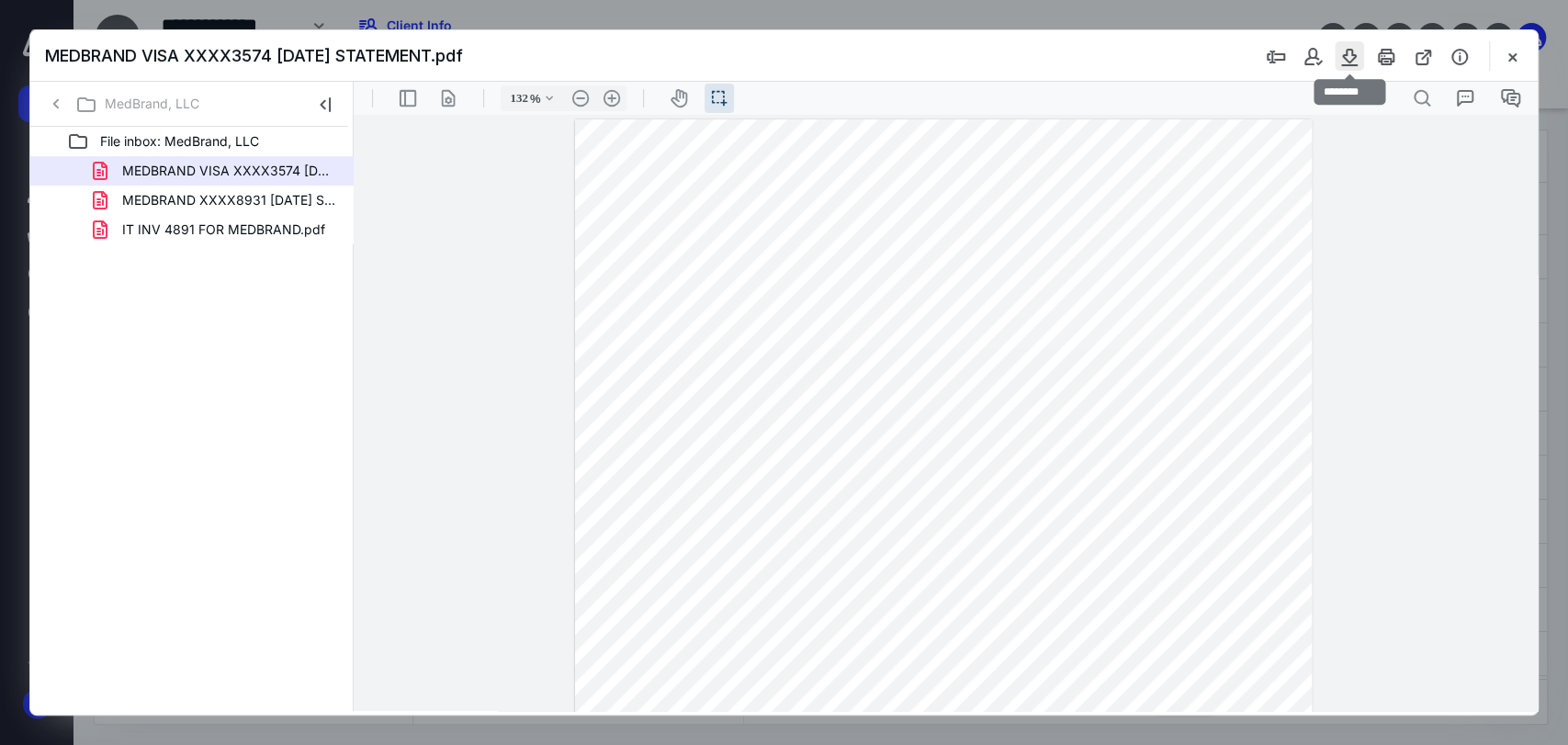 click at bounding box center (1349, 56) 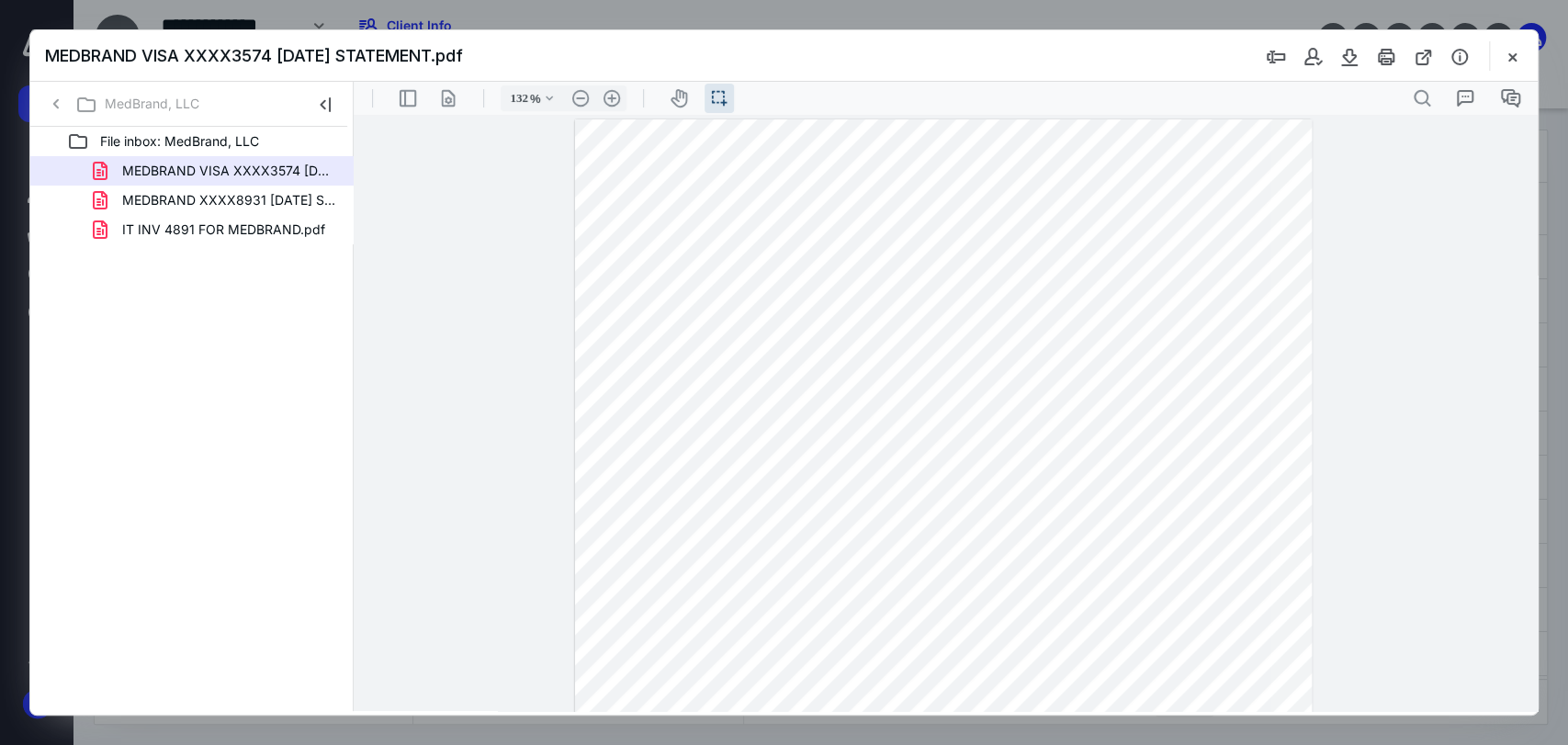 type 